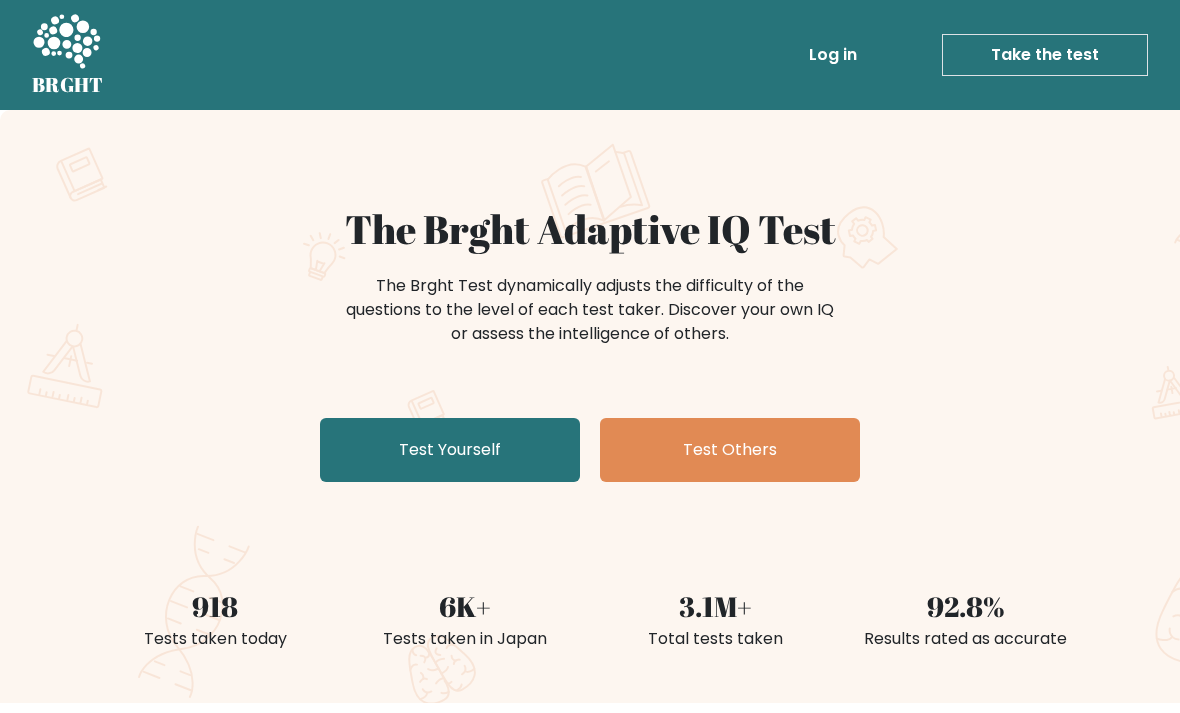 scroll, scrollTop: 0, scrollLeft: 0, axis: both 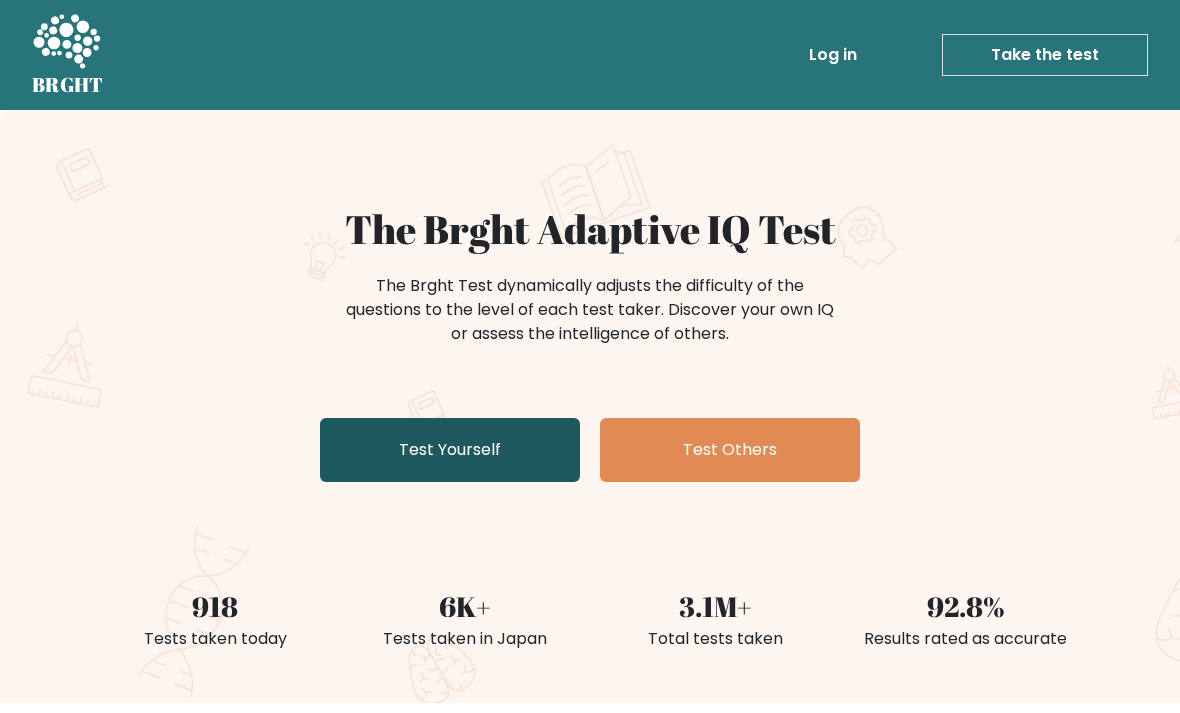 click on "Test Yourself" at bounding box center (450, 450) 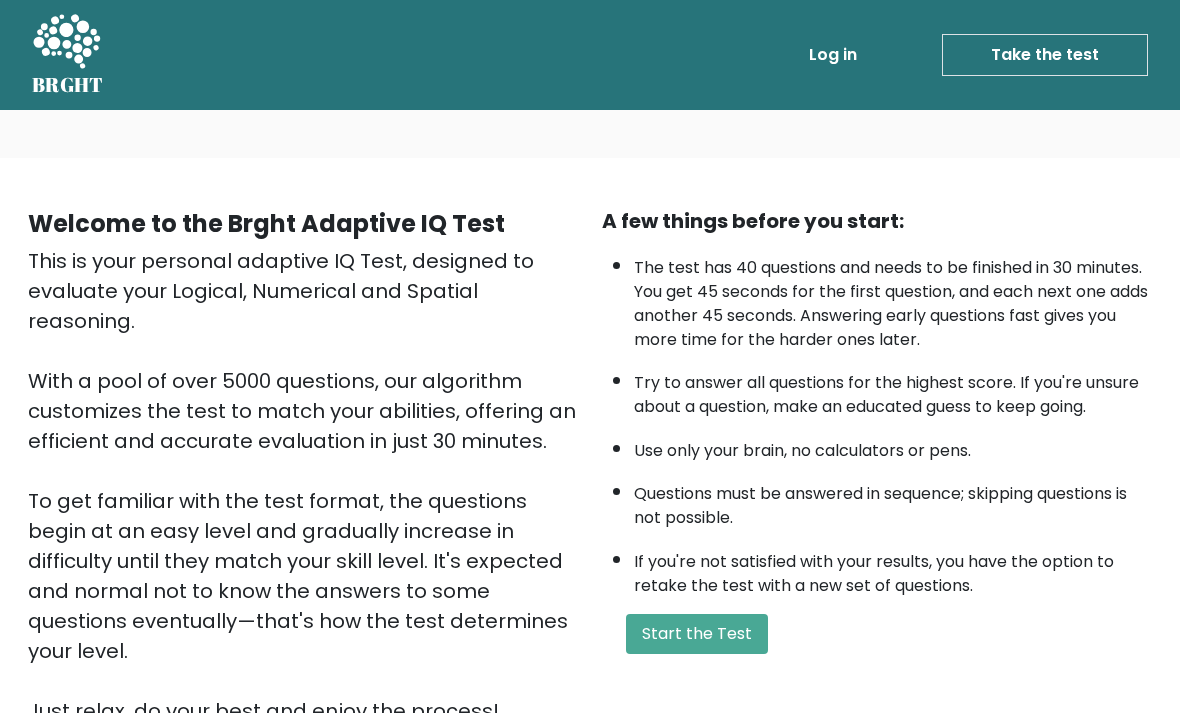 scroll, scrollTop: 0, scrollLeft: 0, axis: both 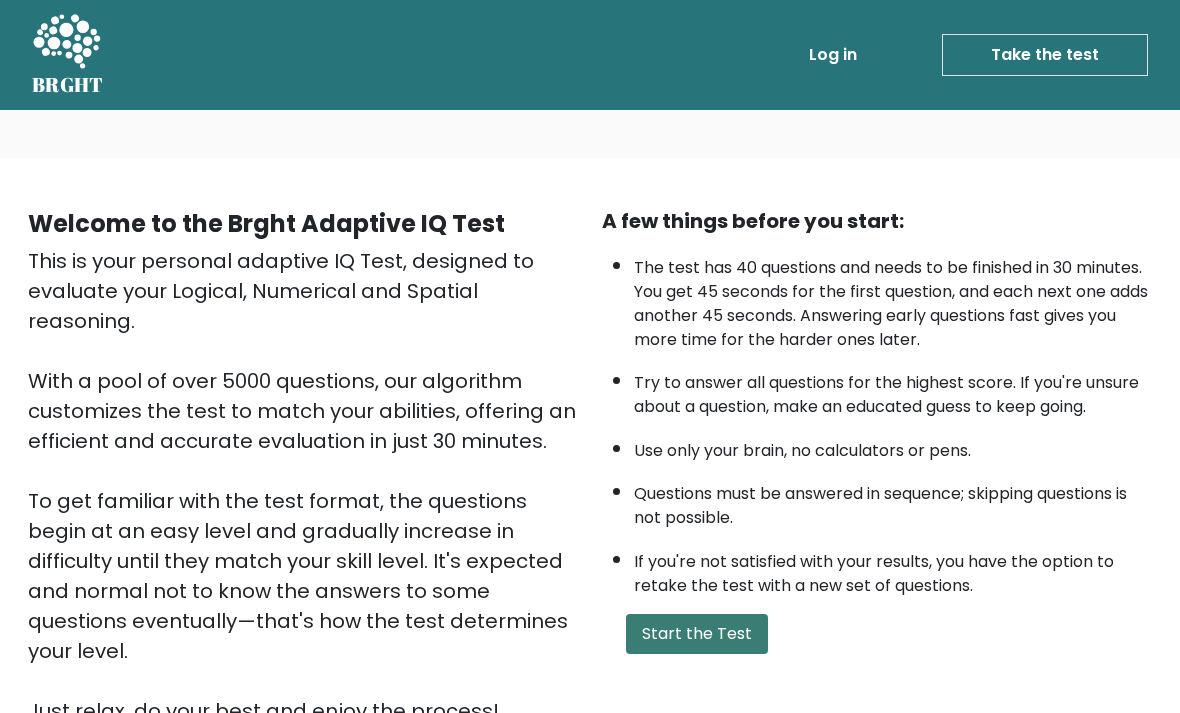 click on "Start the Test" at bounding box center (697, 634) 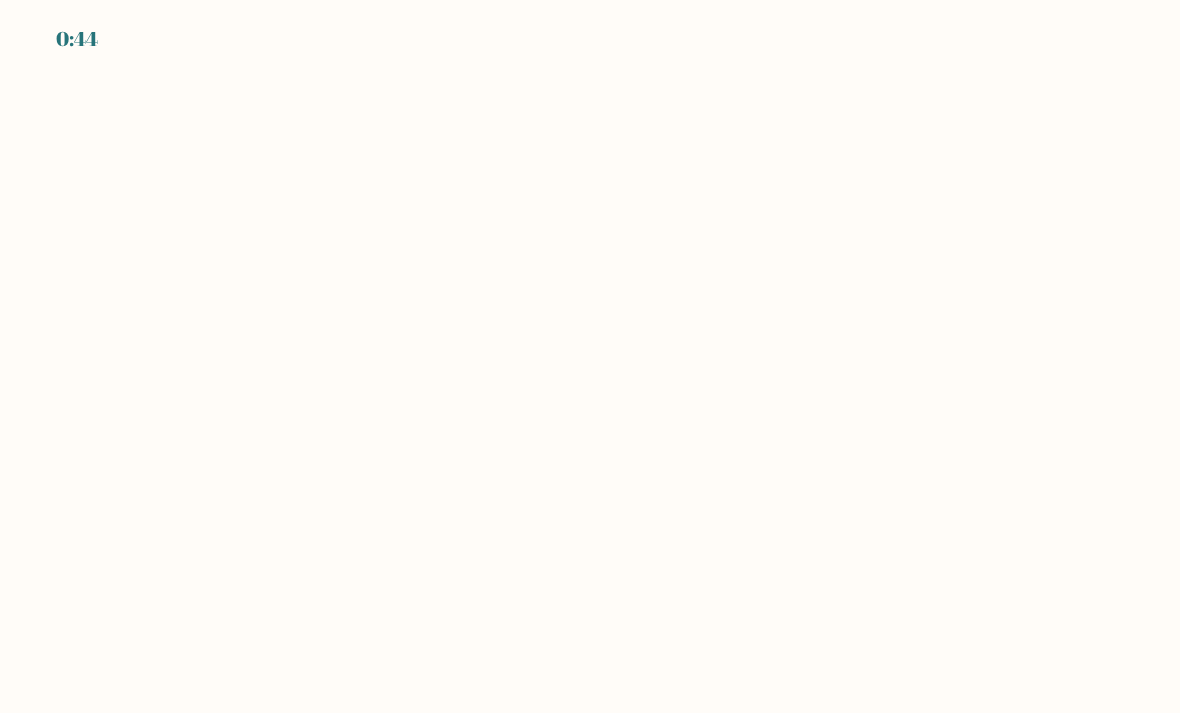 scroll, scrollTop: 0, scrollLeft: 0, axis: both 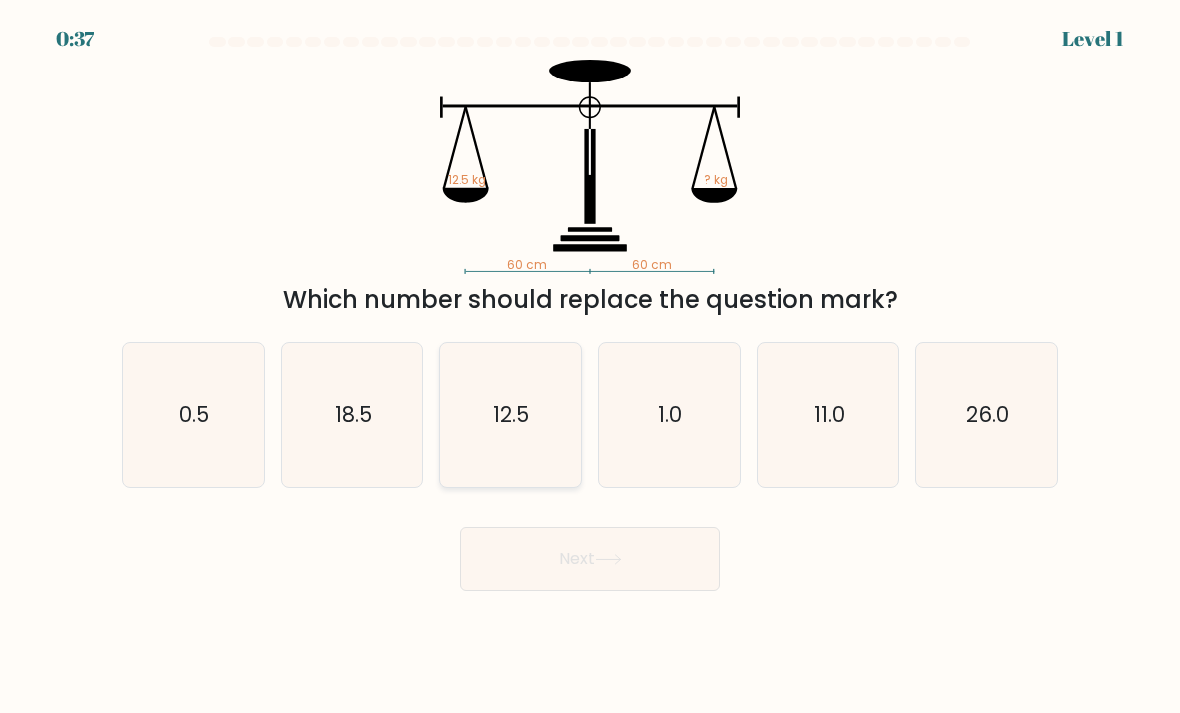 click on "12.5" 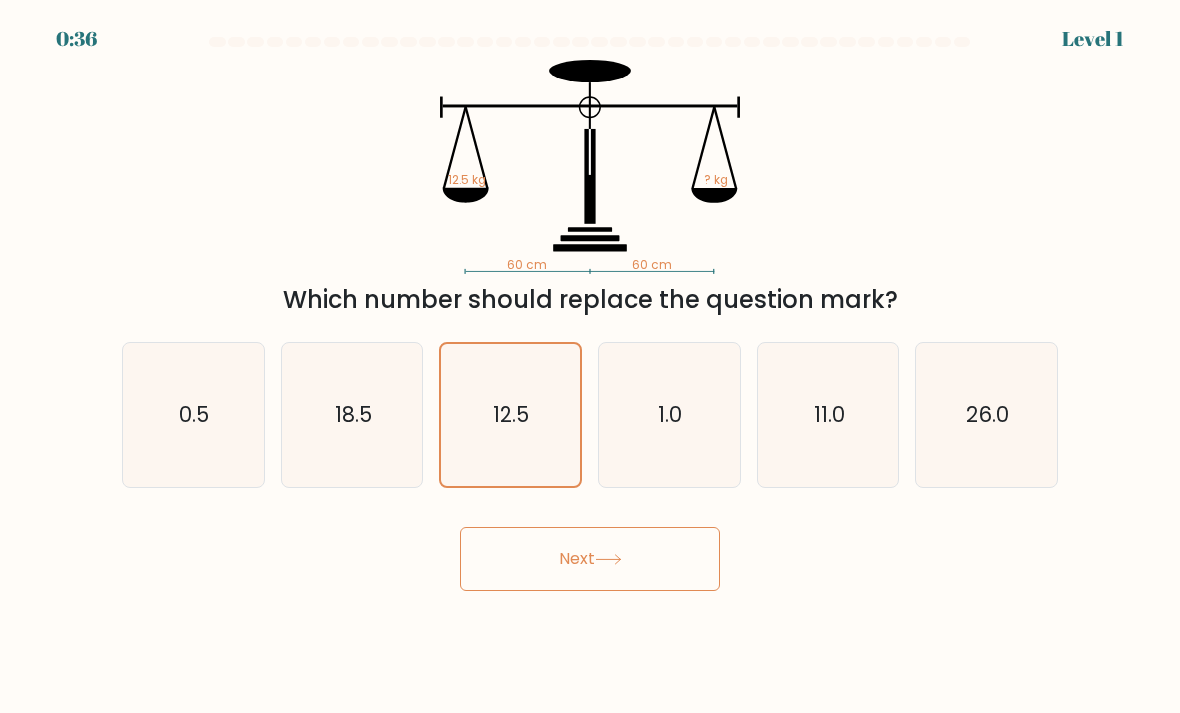 click on "Next" at bounding box center (590, 559) 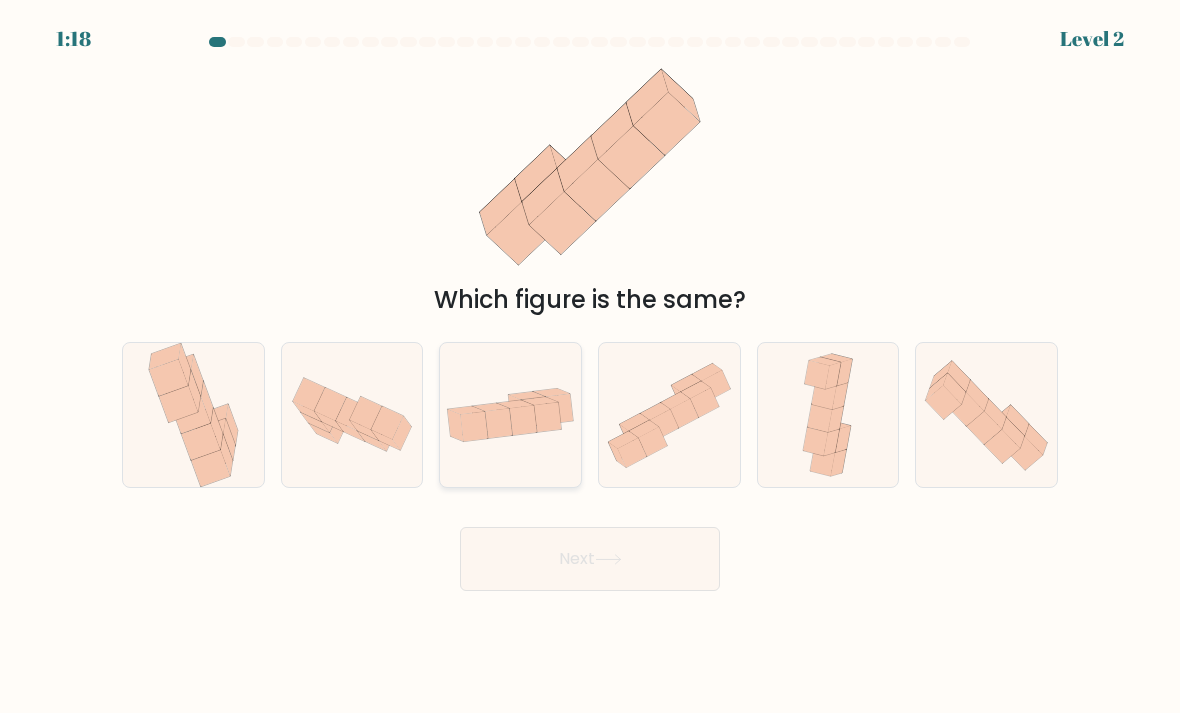 click 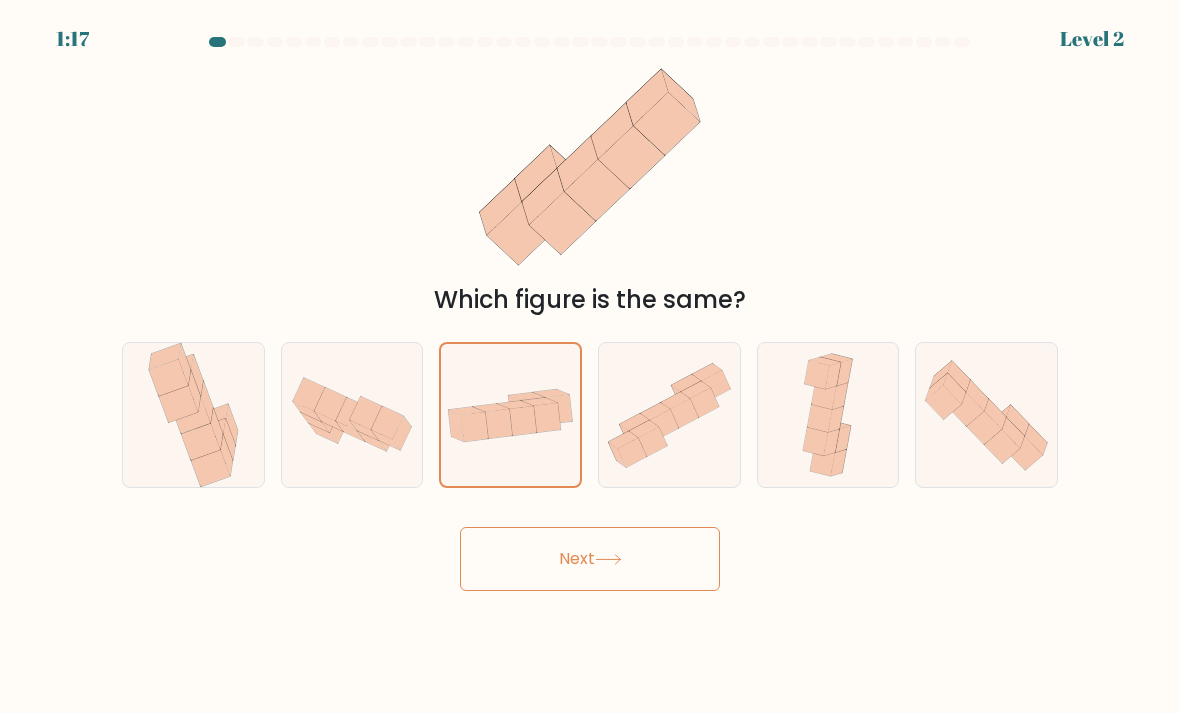 click on "Next" at bounding box center [590, 559] 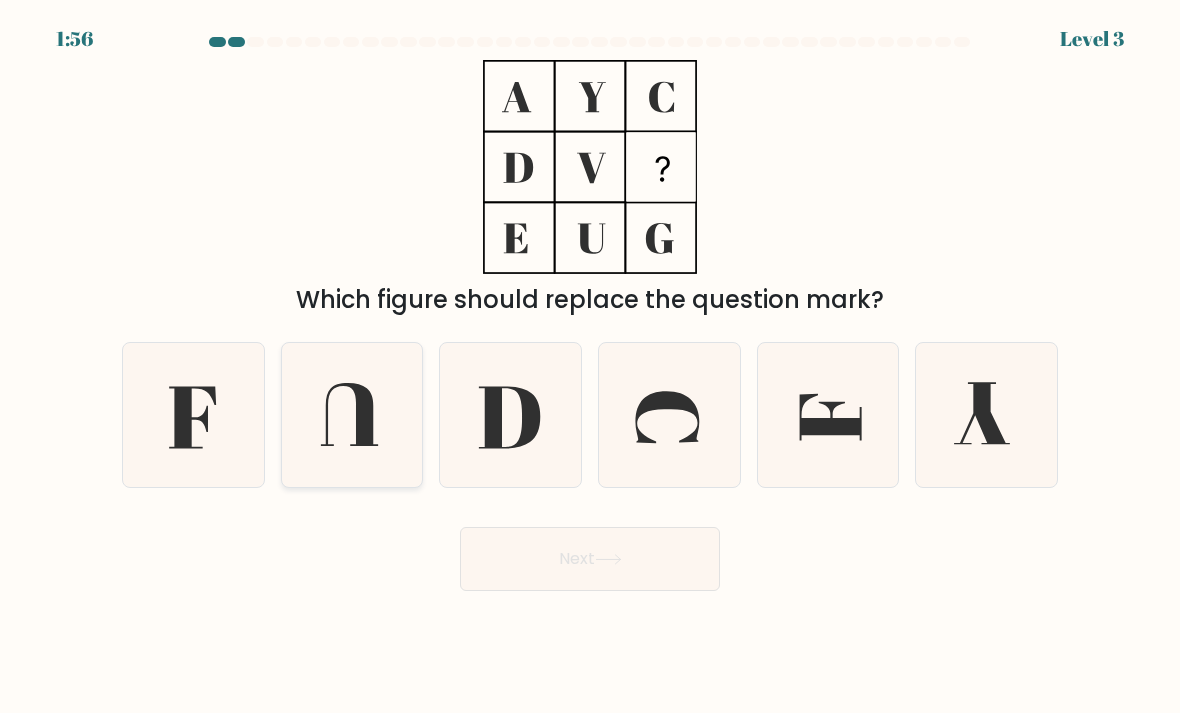 click 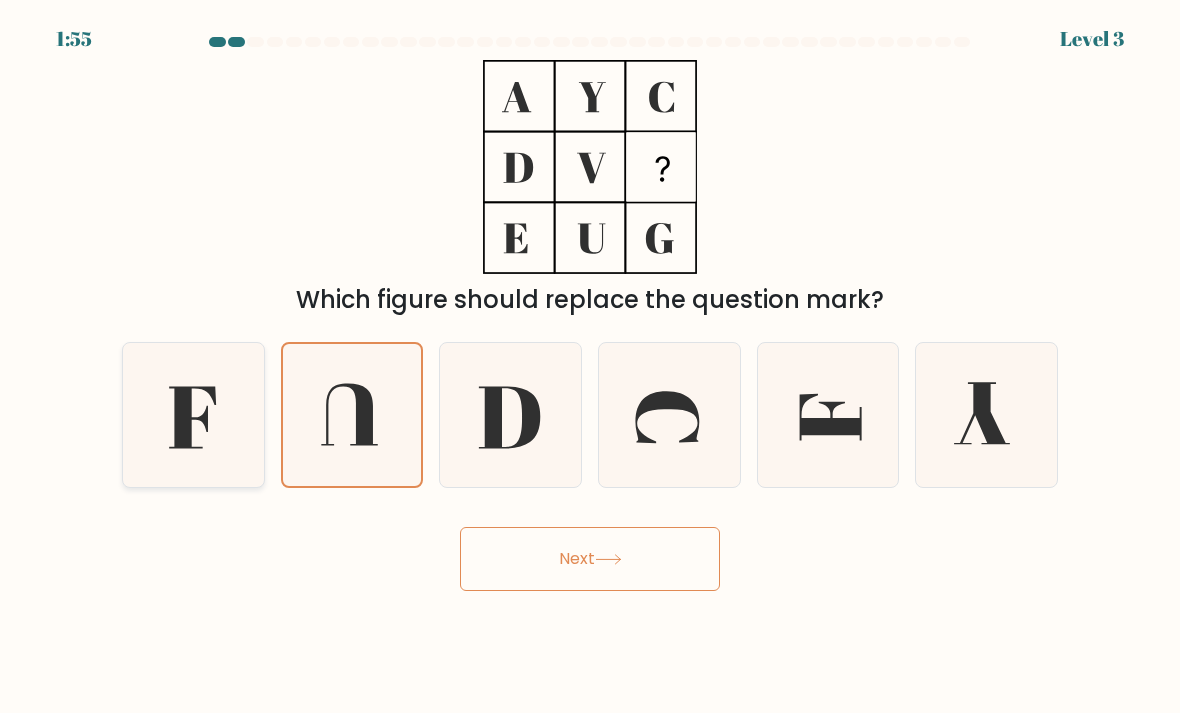 click 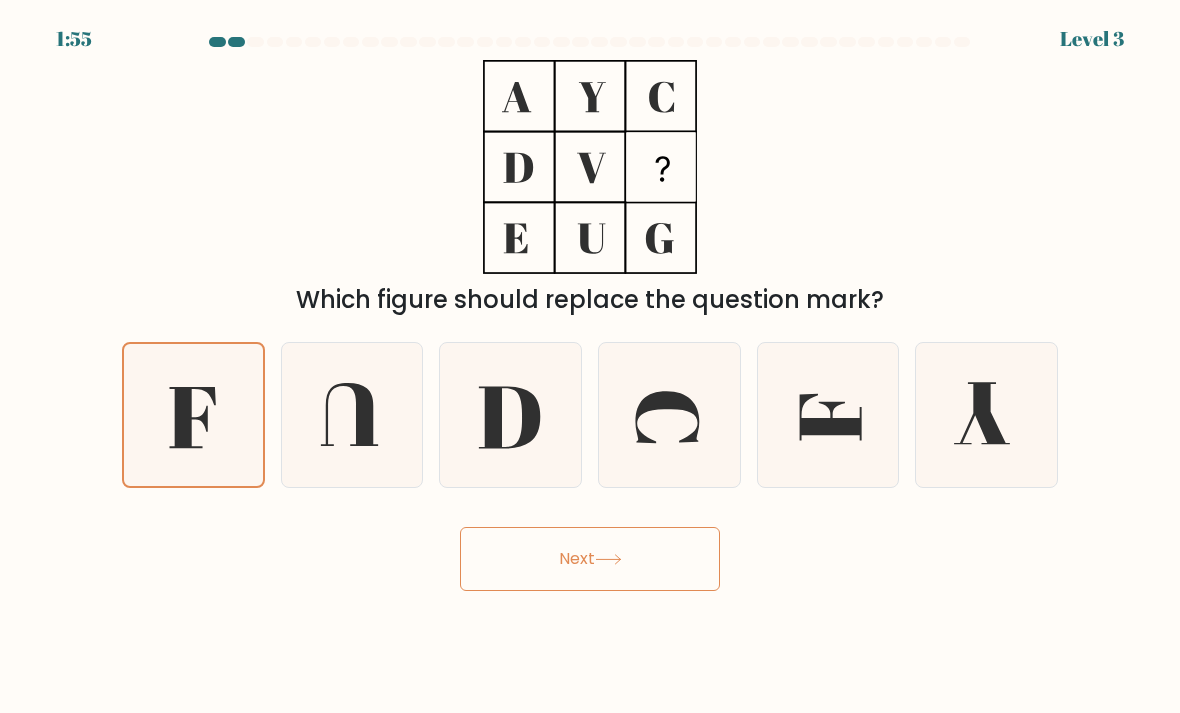 click on "1:55
Level 3" at bounding box center (590, 356) 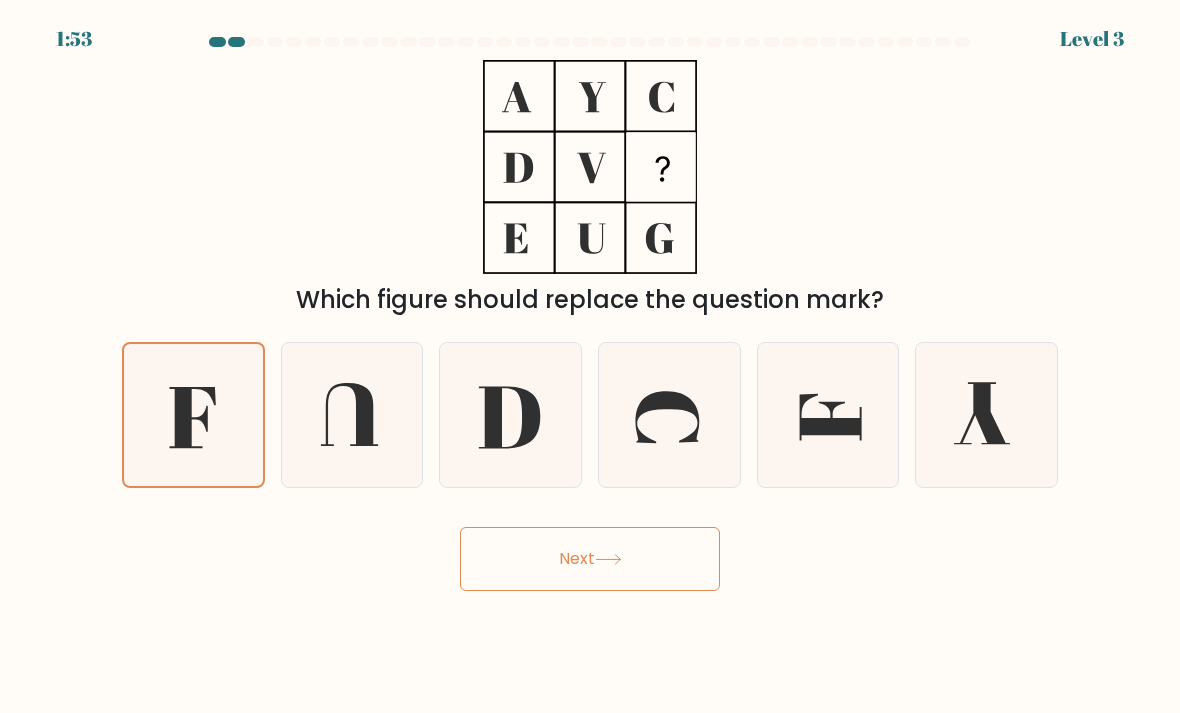 click on "Next" at bounding box center (590, 559) 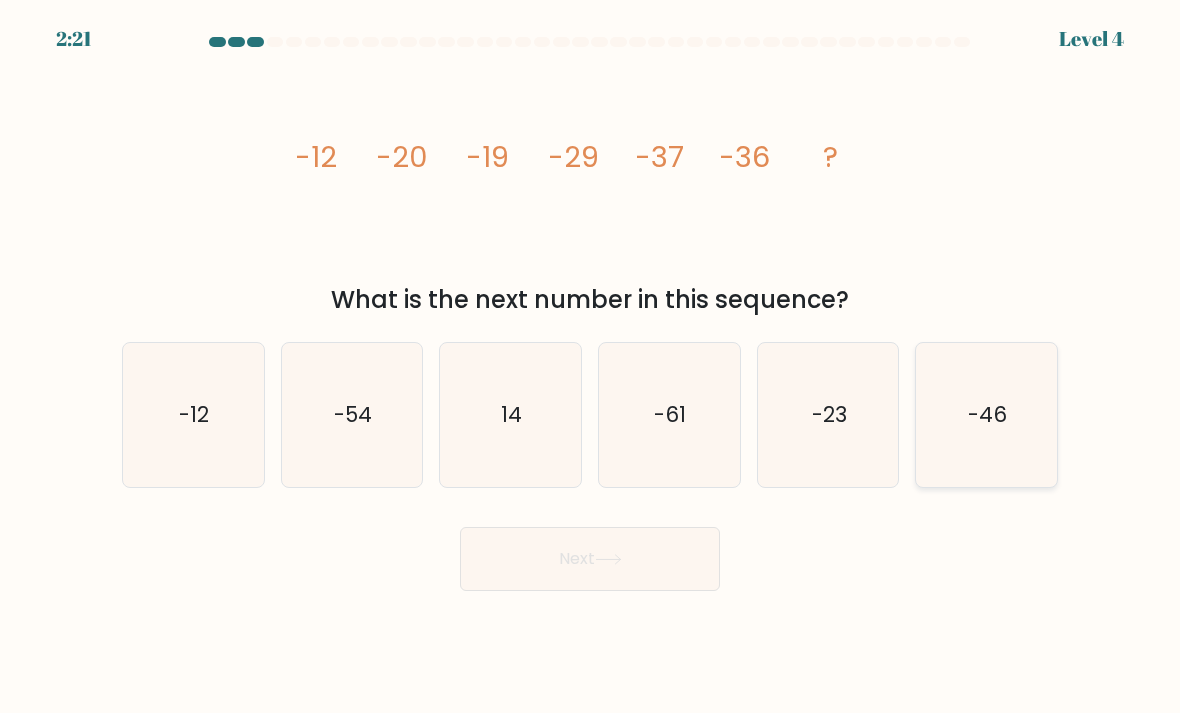 click on "-46" 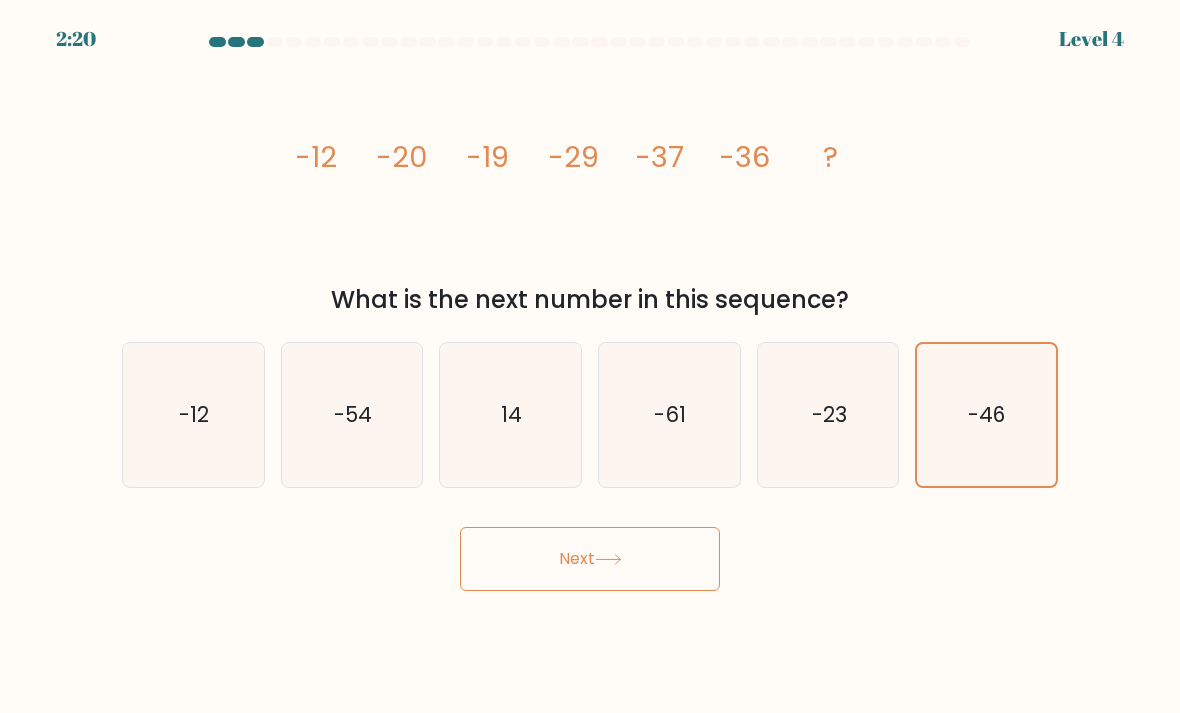 click on "Next" at bounding box center (590, 559) 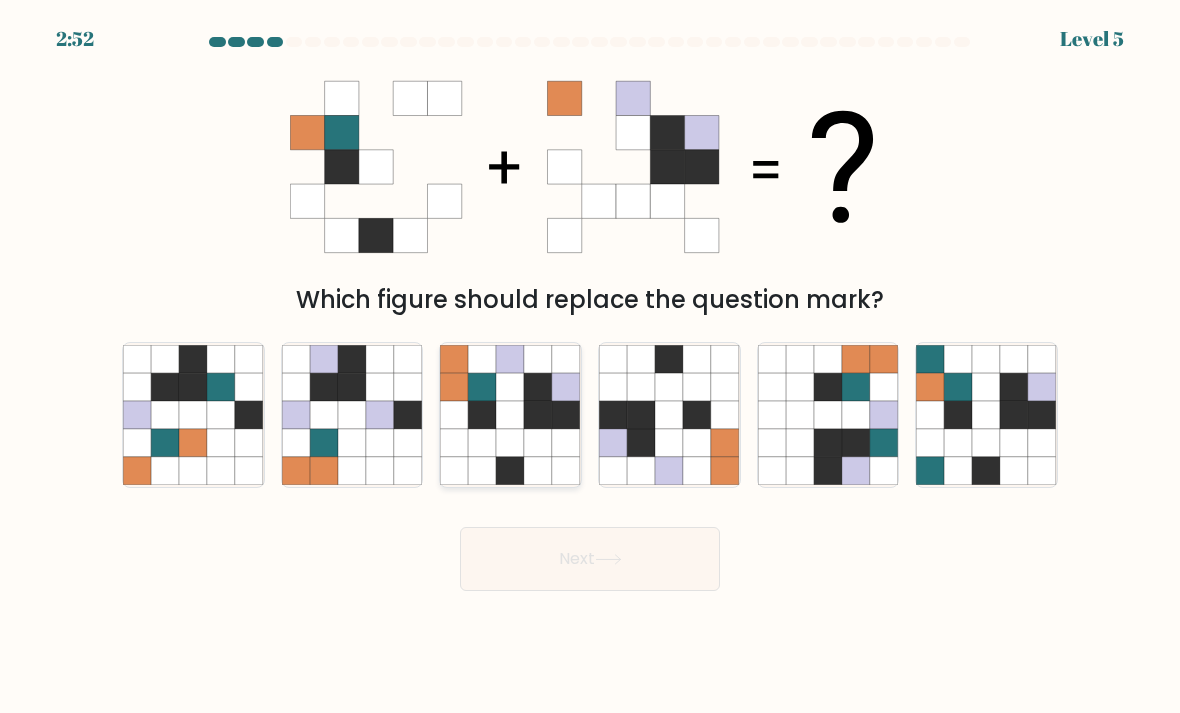 click 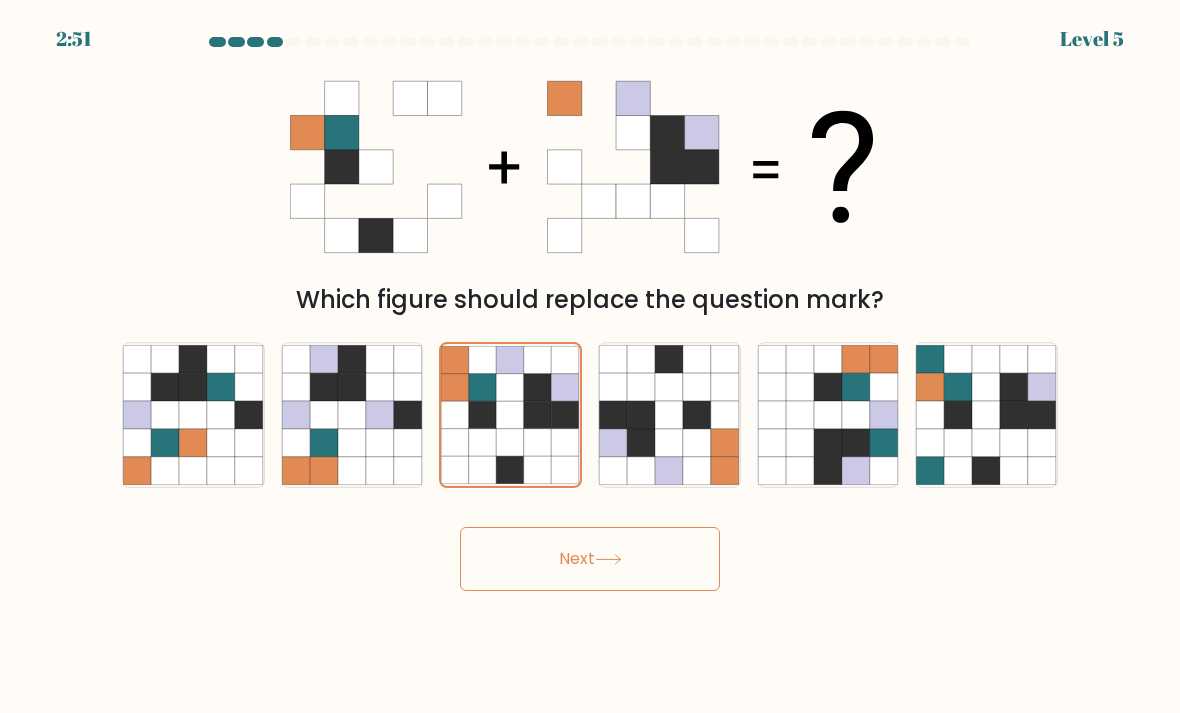 click on "Next" at bounding box center (590, 559) 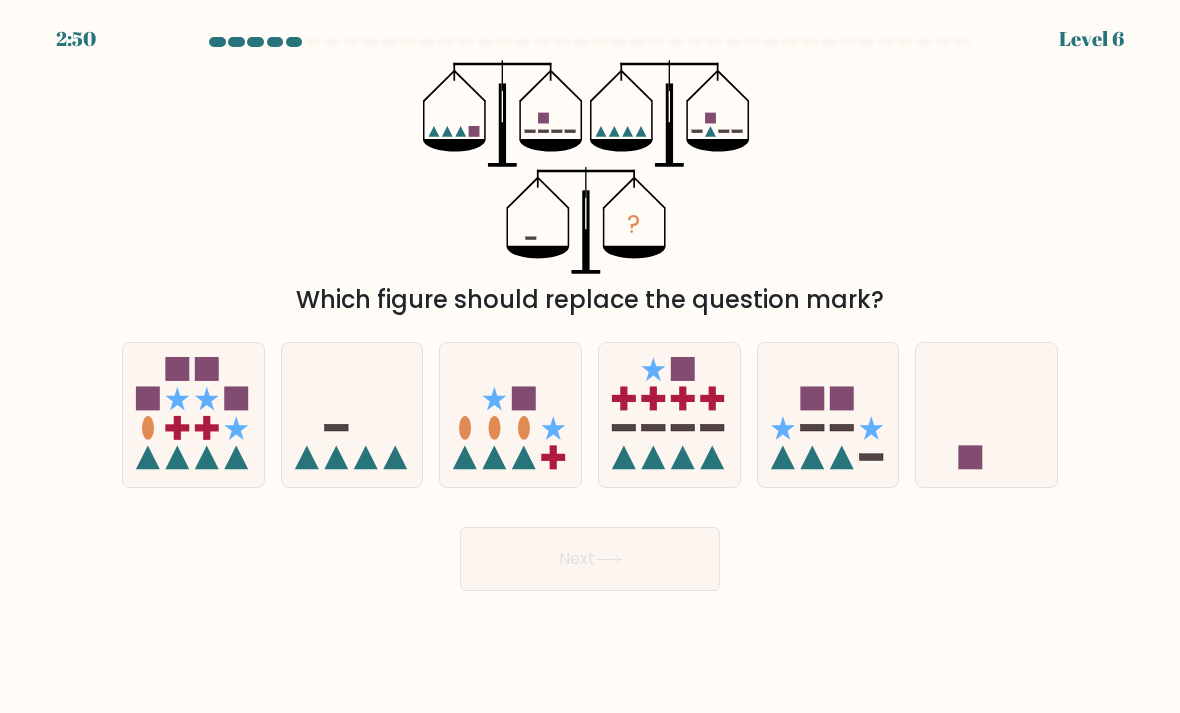 click on "Next" at bounding box center [590, 559] 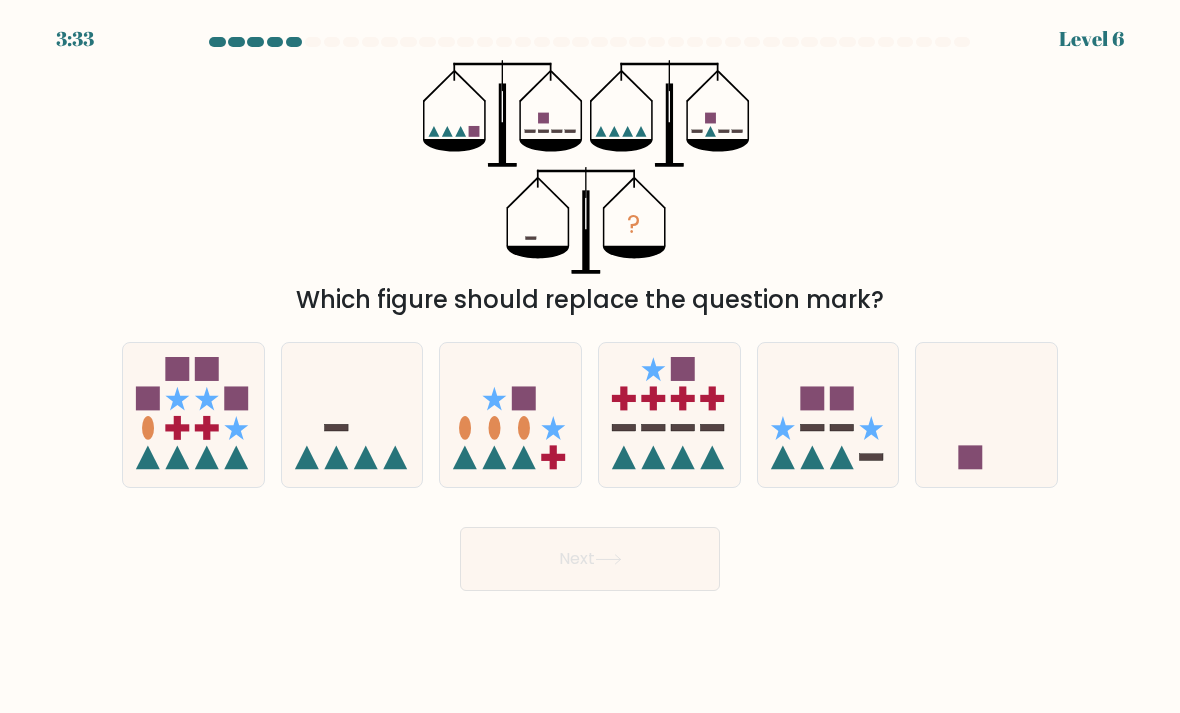 click on "?
Which figure should replace the question mark?" at bounding box center (590, 189) 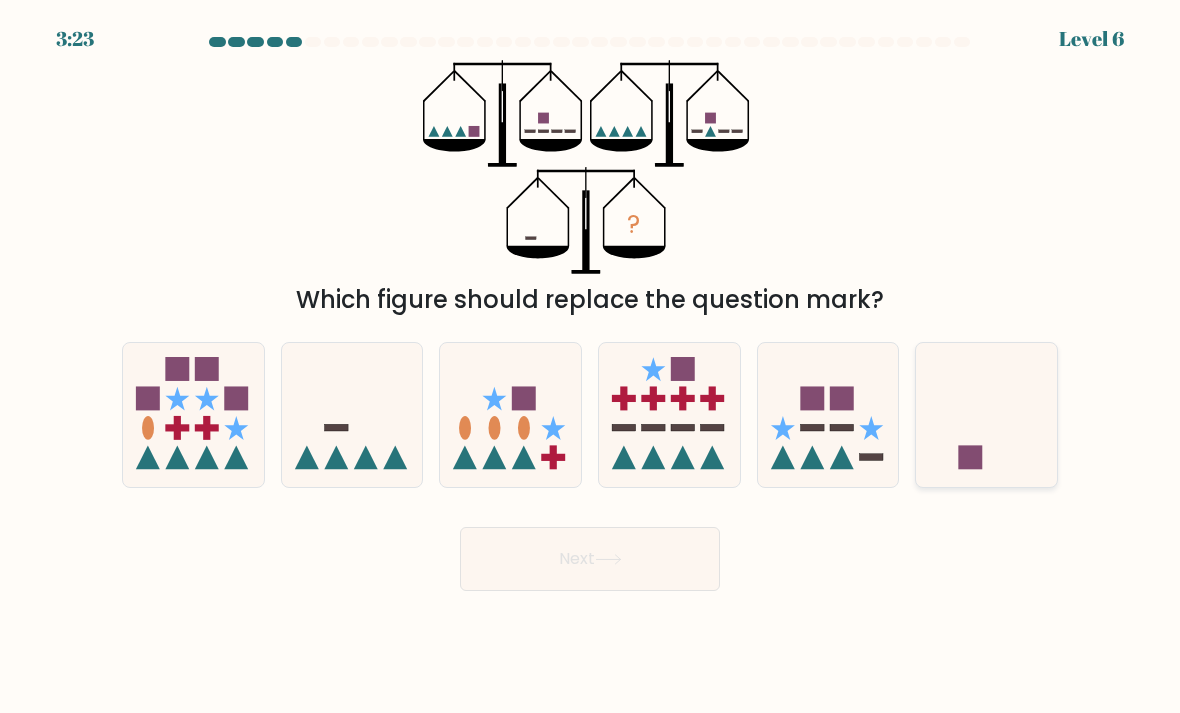 click 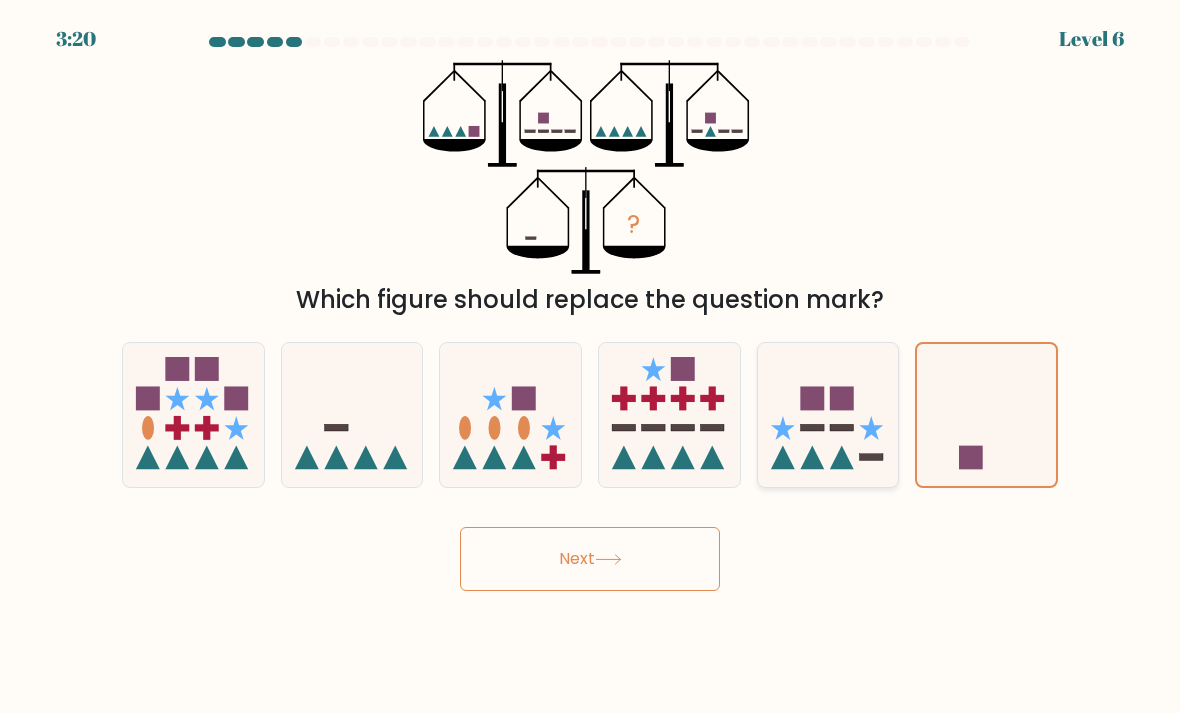 click 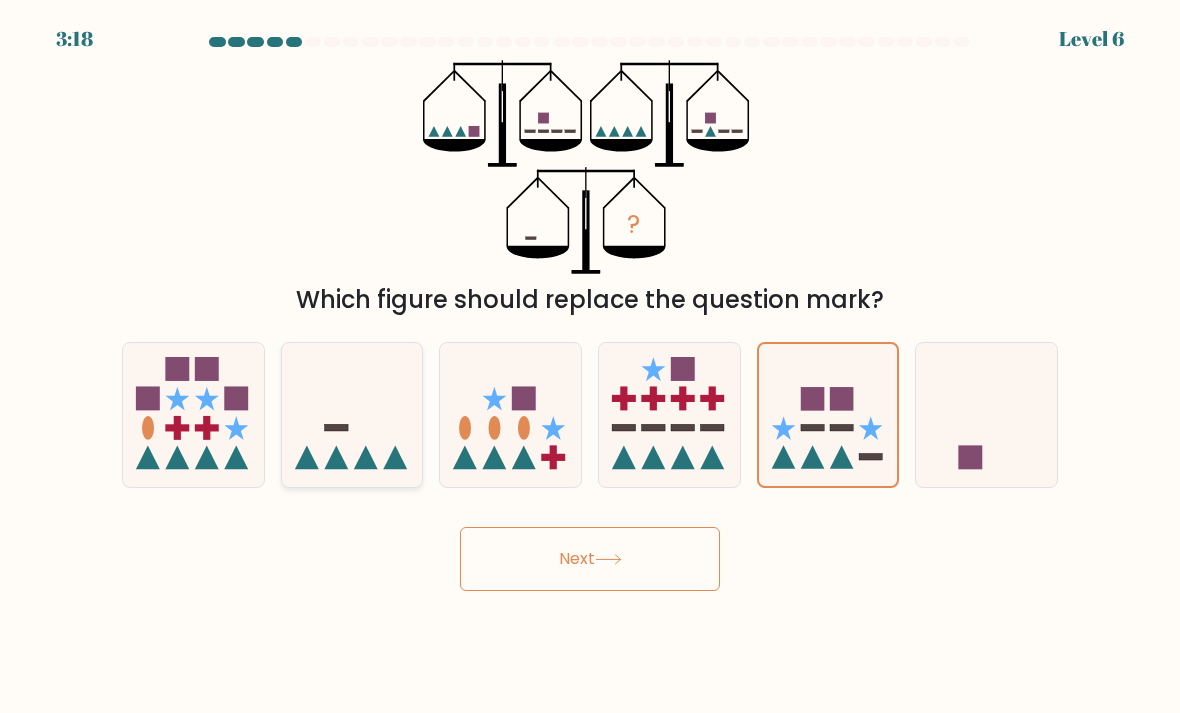 click 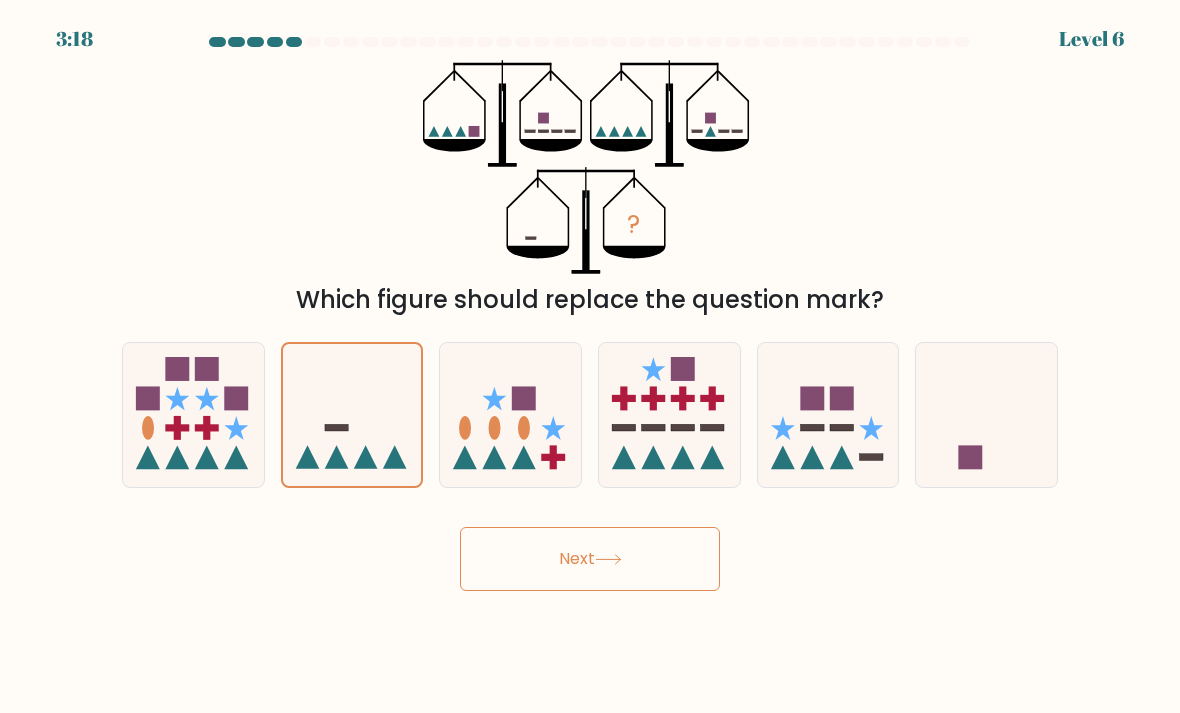 click on "Next" at bounding box center [590, 559] 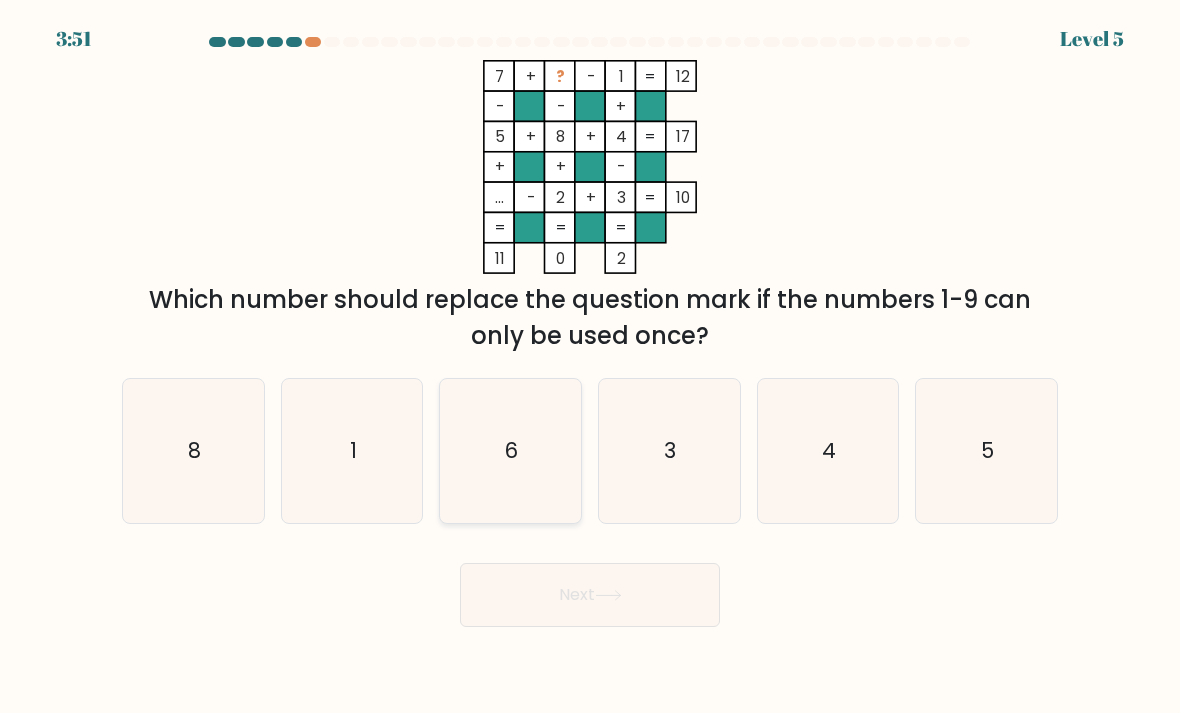 click on "6" 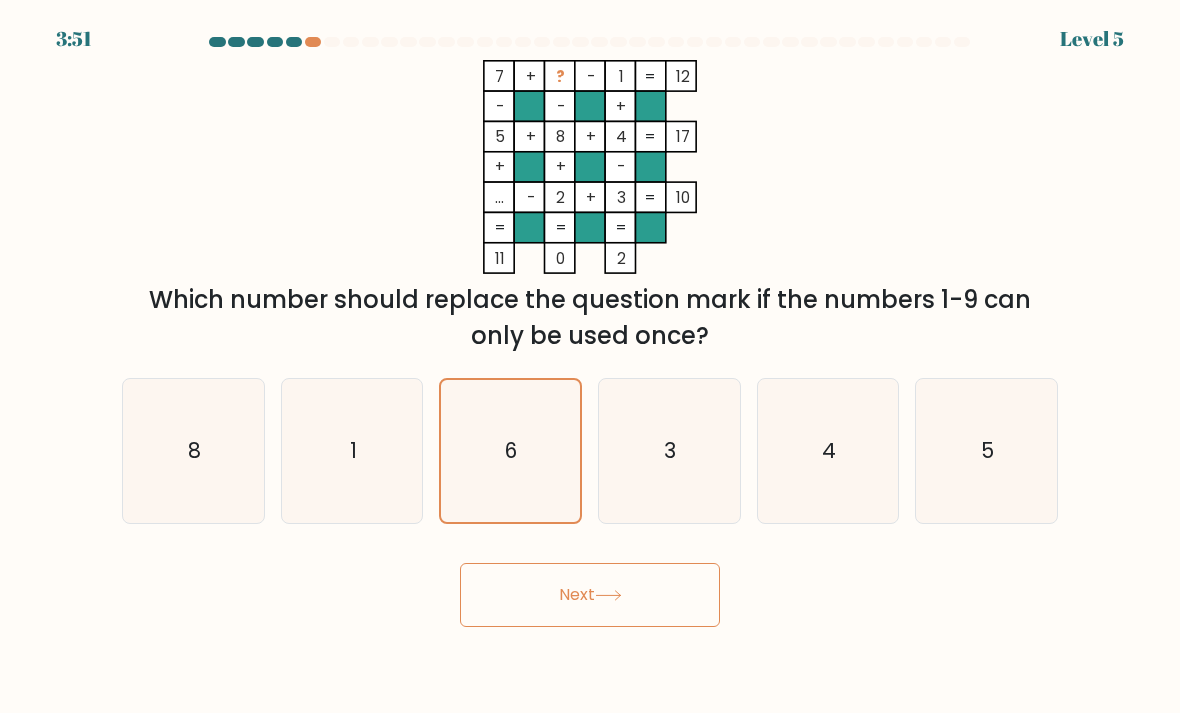 click on "Next" at bounding box center [590, 595] 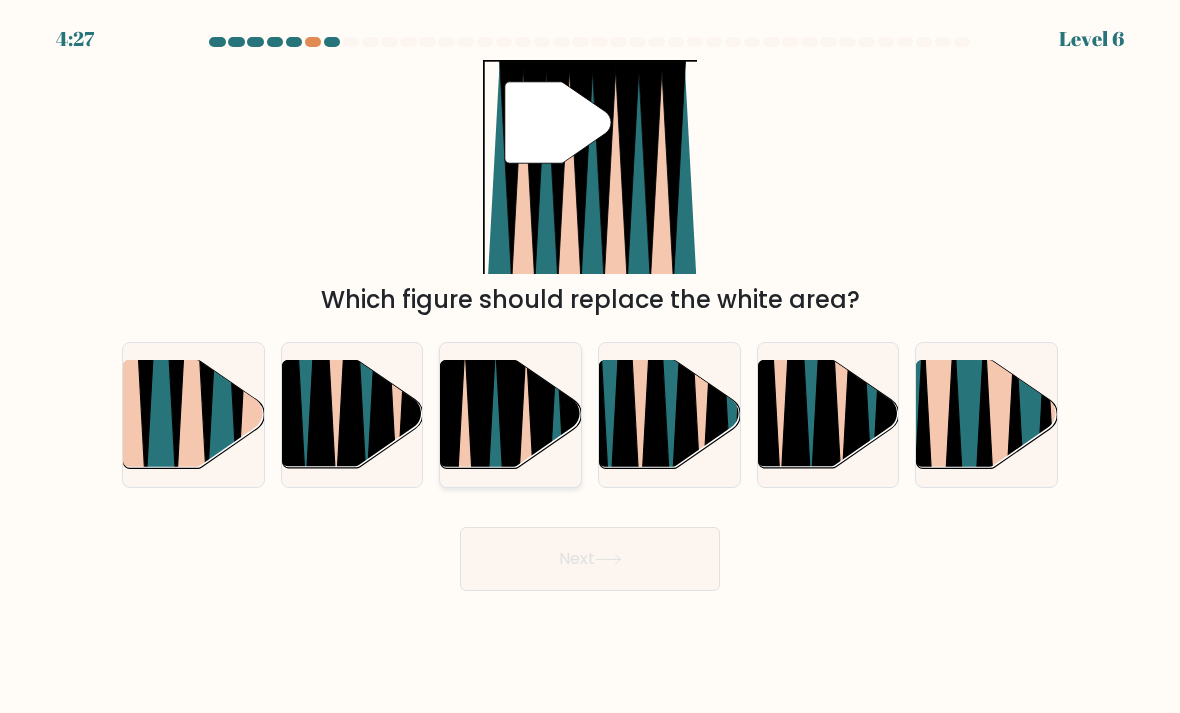 click 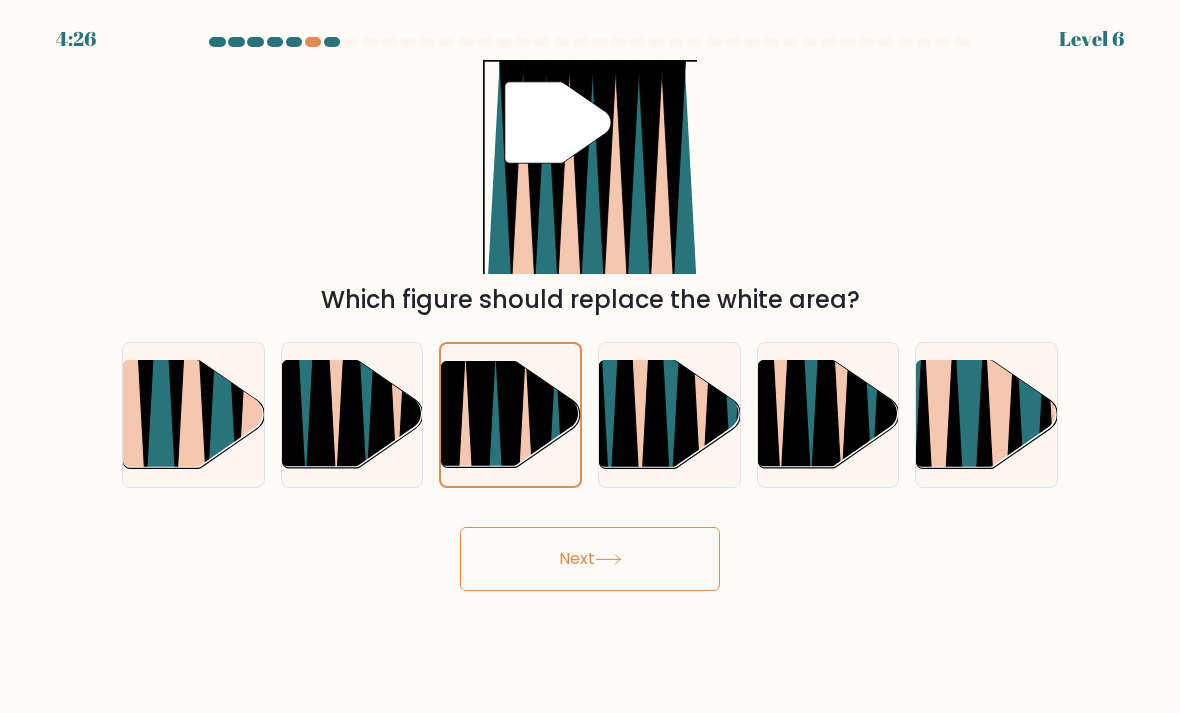 click on "Next" at bounding box center (590, 559) 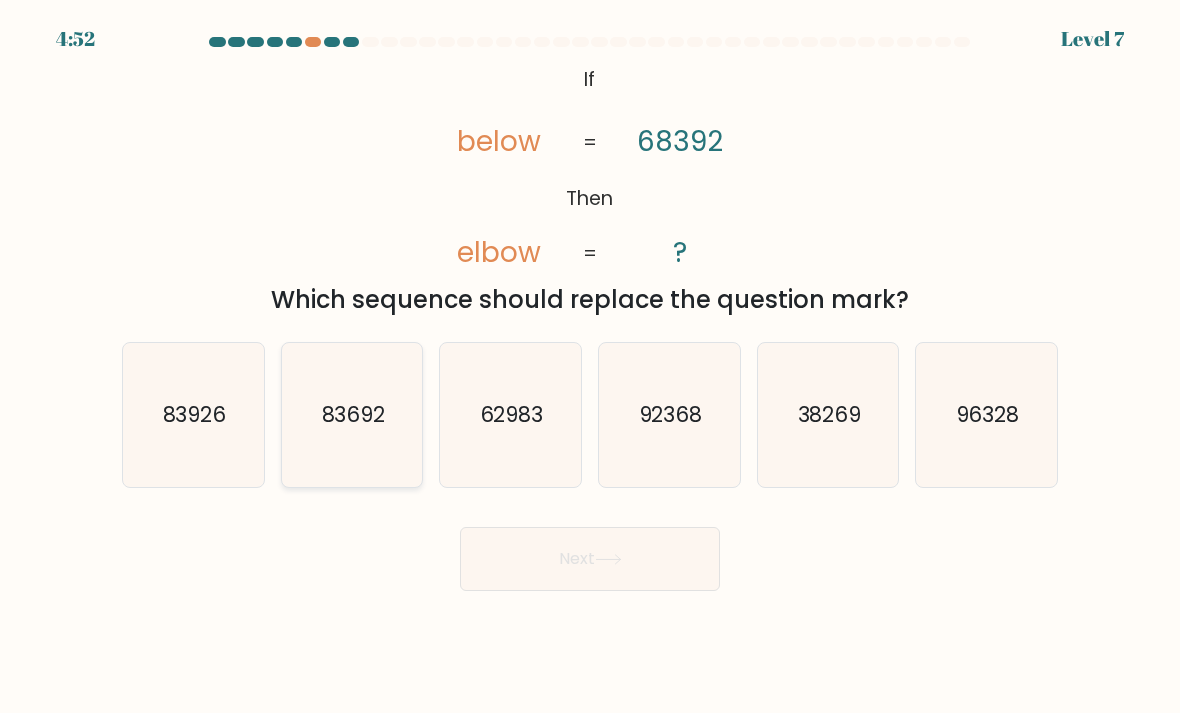 click on "83692" 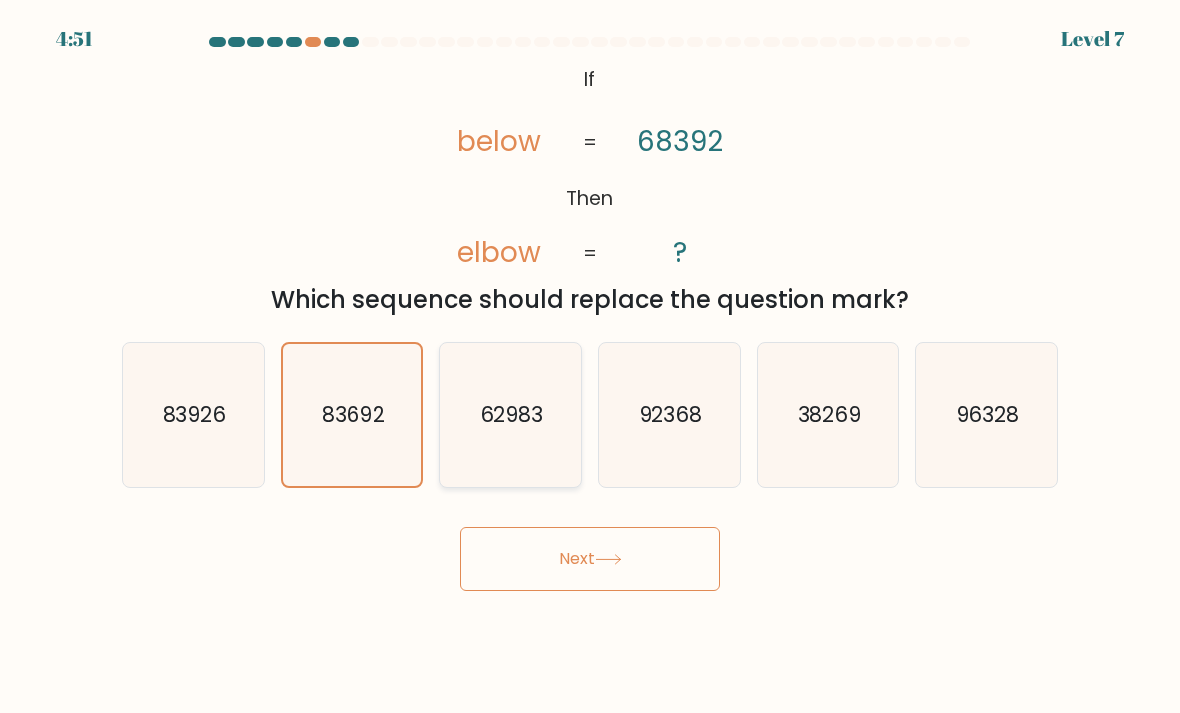 click on "62983" 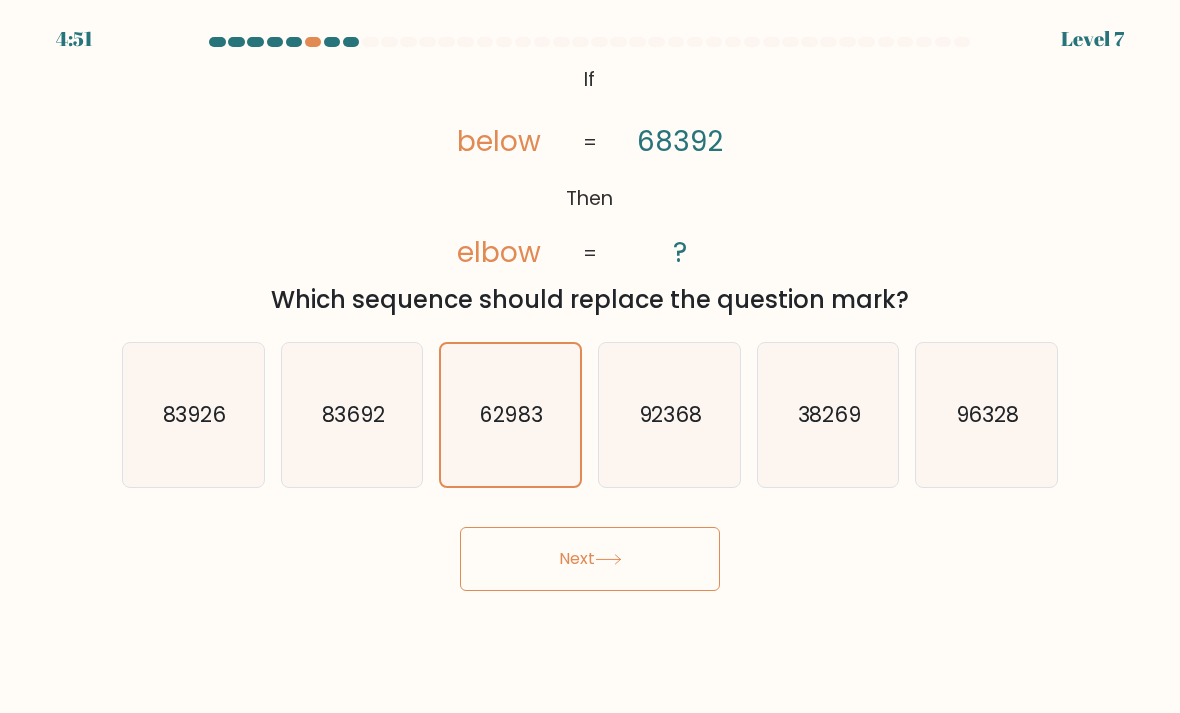 click on "Next" at bounding box center (590, 559) 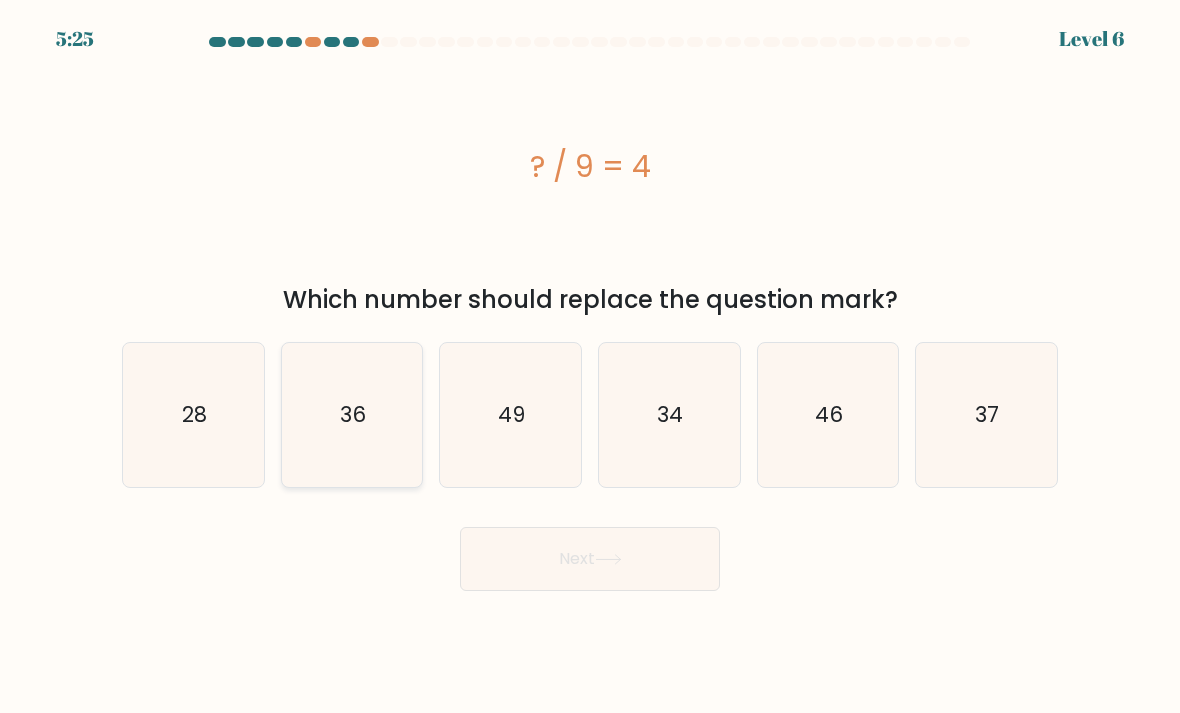 click on "36" 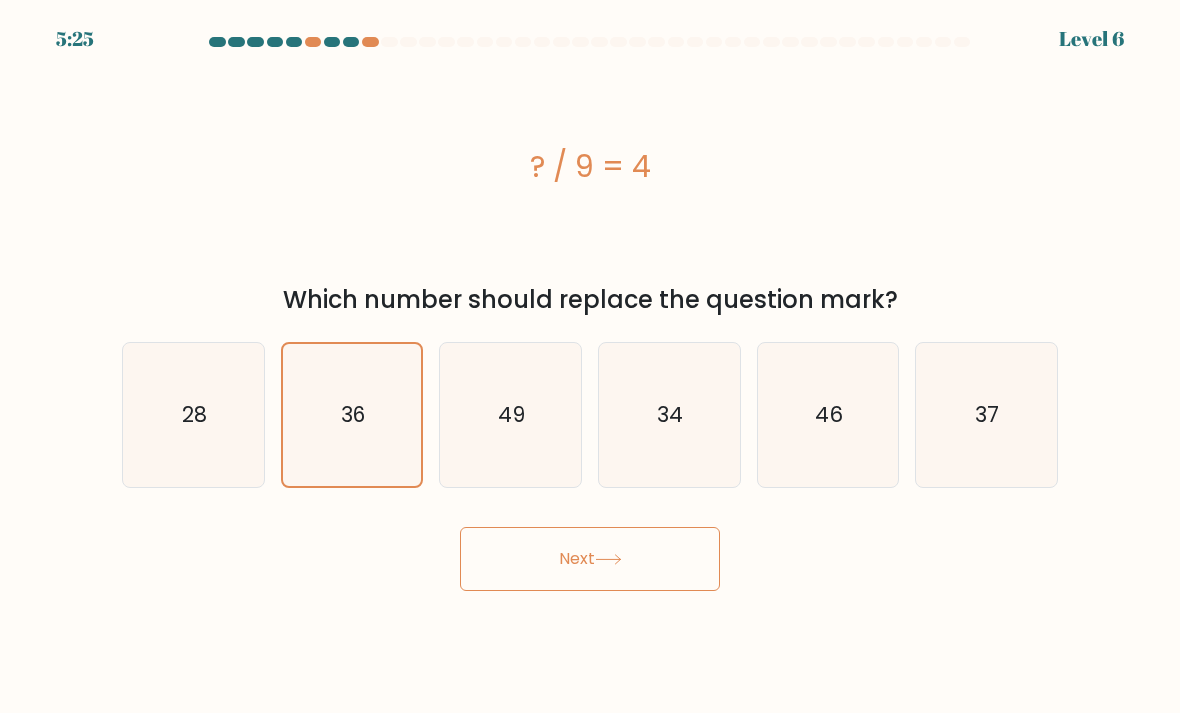 click on "Next" at bounding box center (590, 559) 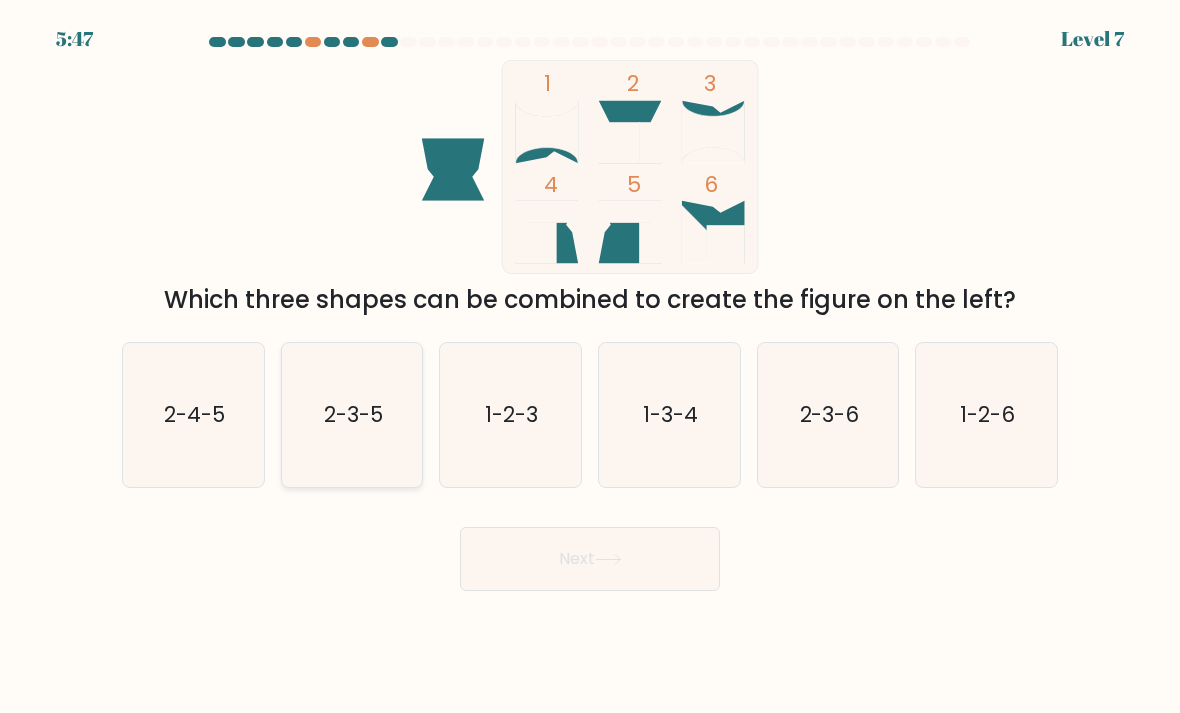 click on "2-3-5" 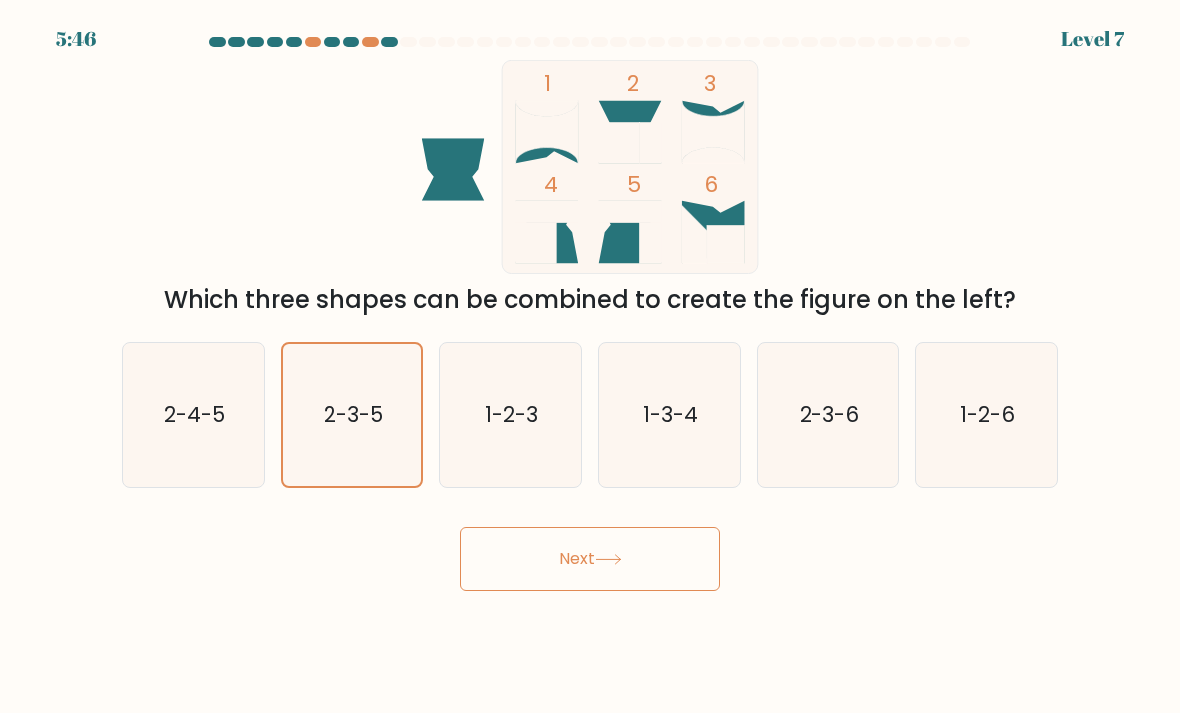 click on "Next" at bounding box center [590, 559] 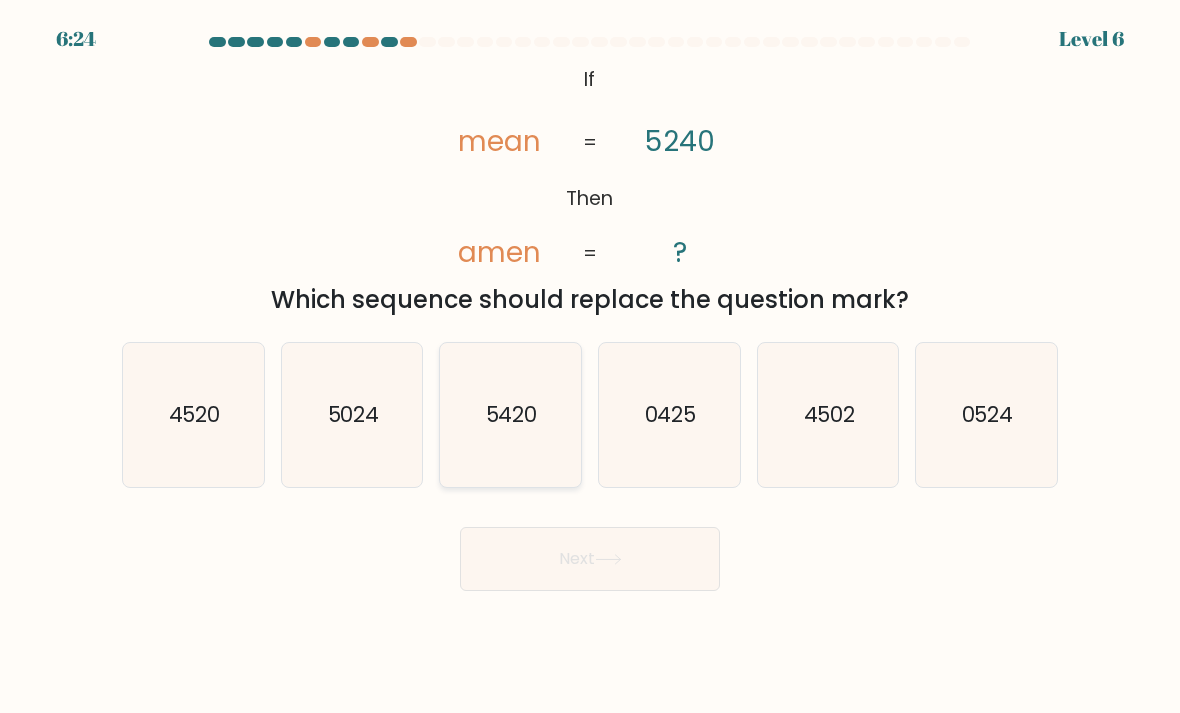 click on "5420" 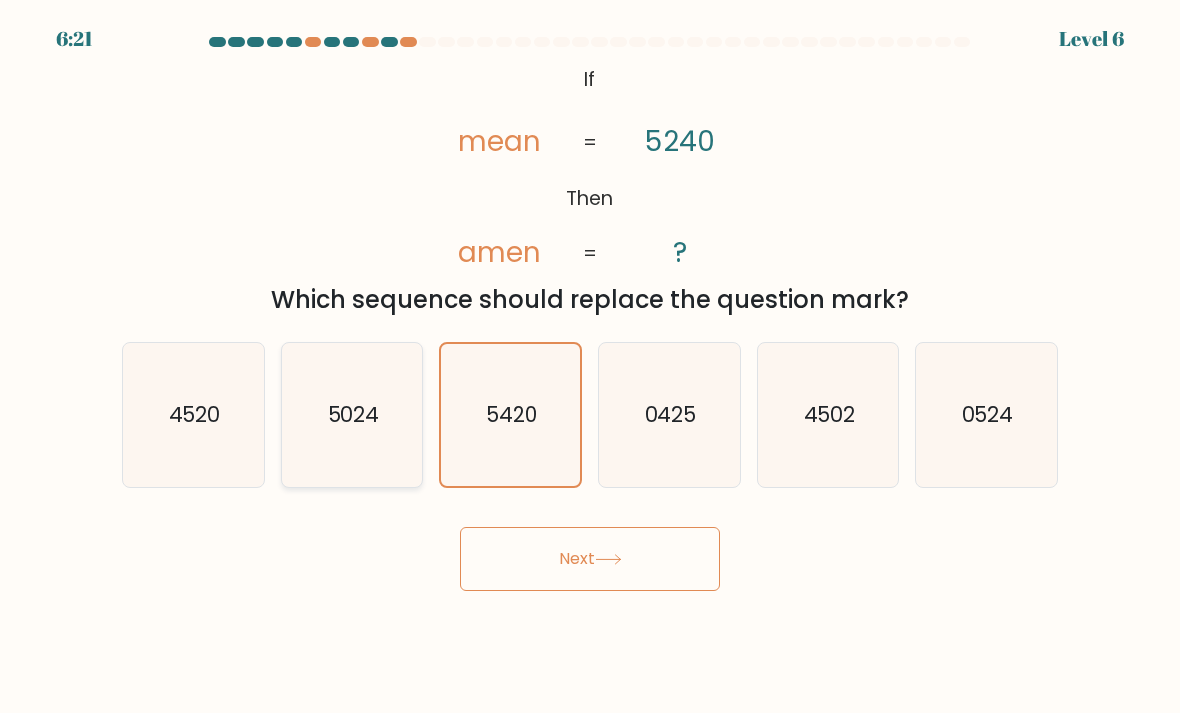 click on "5024" 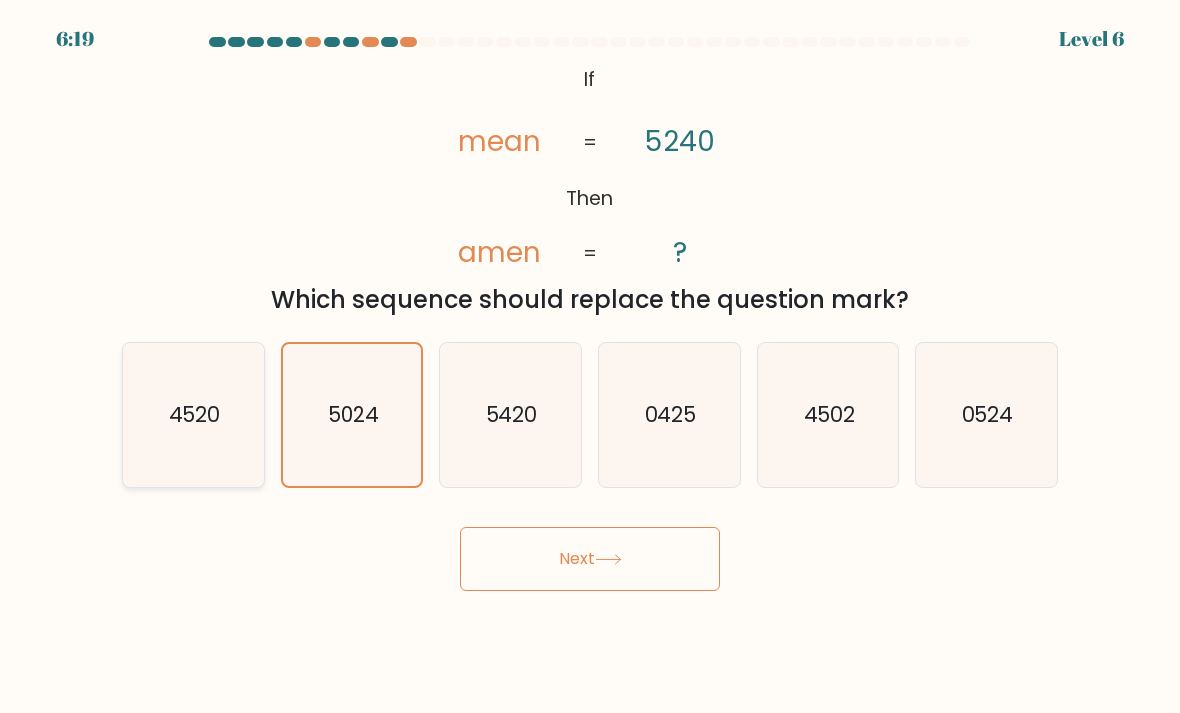 click on "4520" 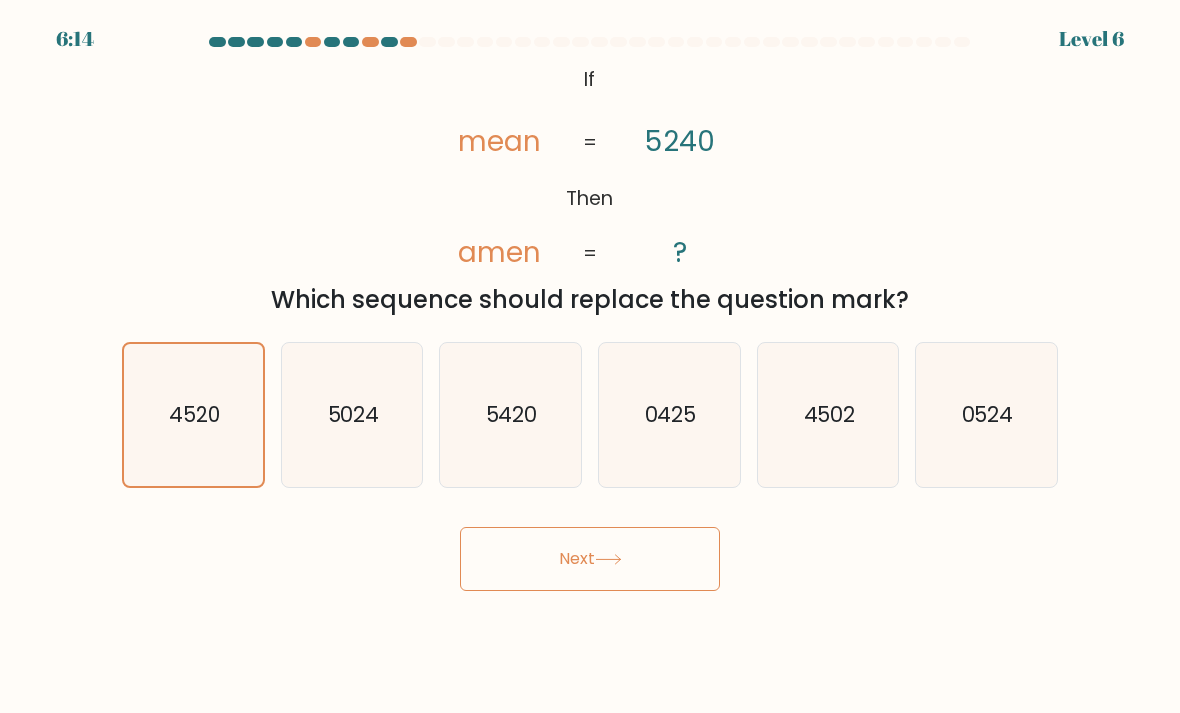 click on "Next" at bounding box center [590, 559] 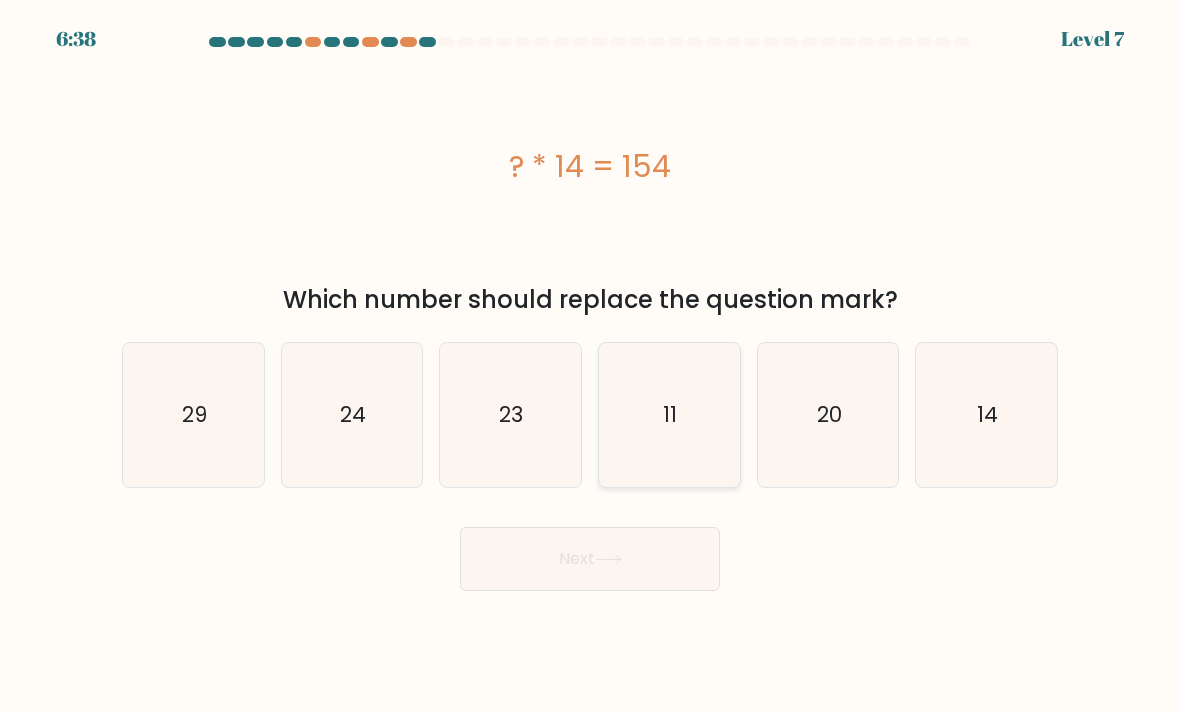 click on "11" 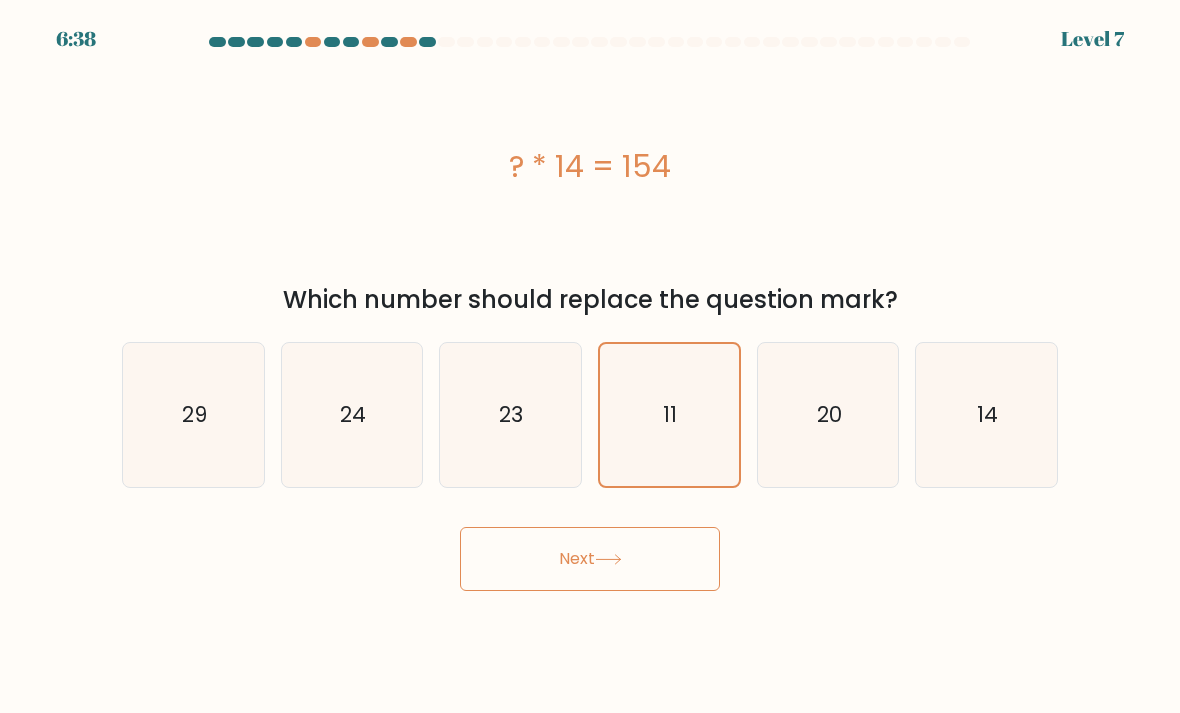 click on "Next" at bounding box center [590, 559] 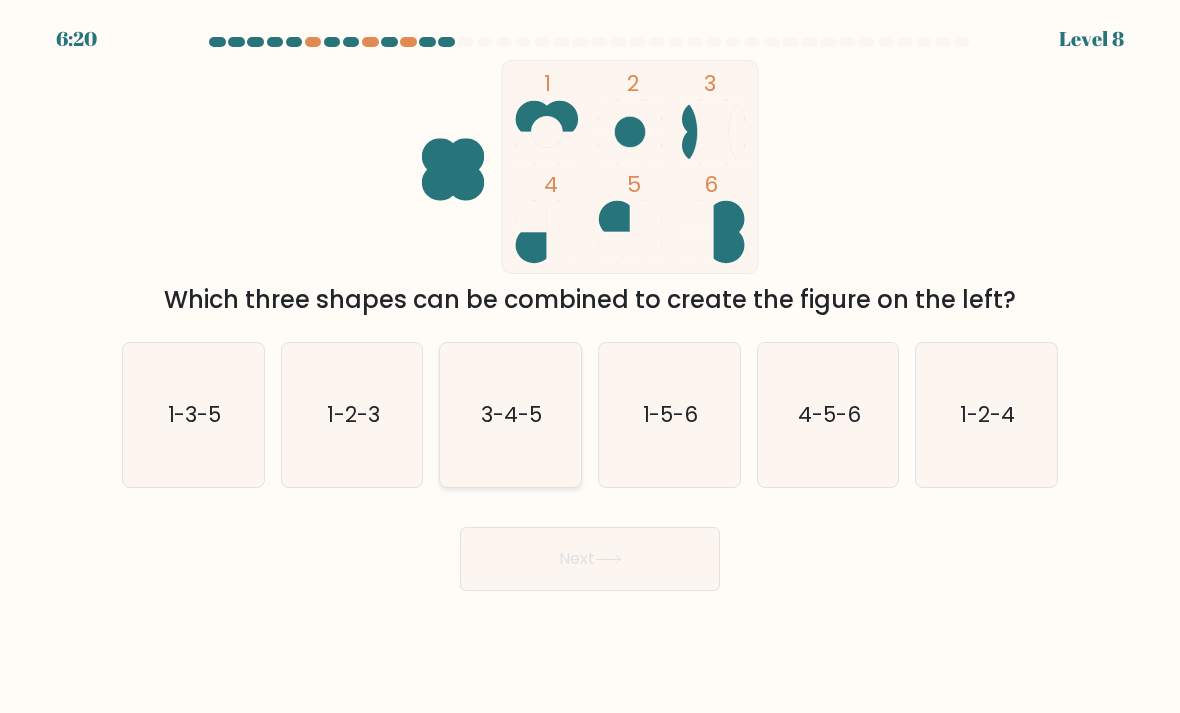 click on "3-4-5" 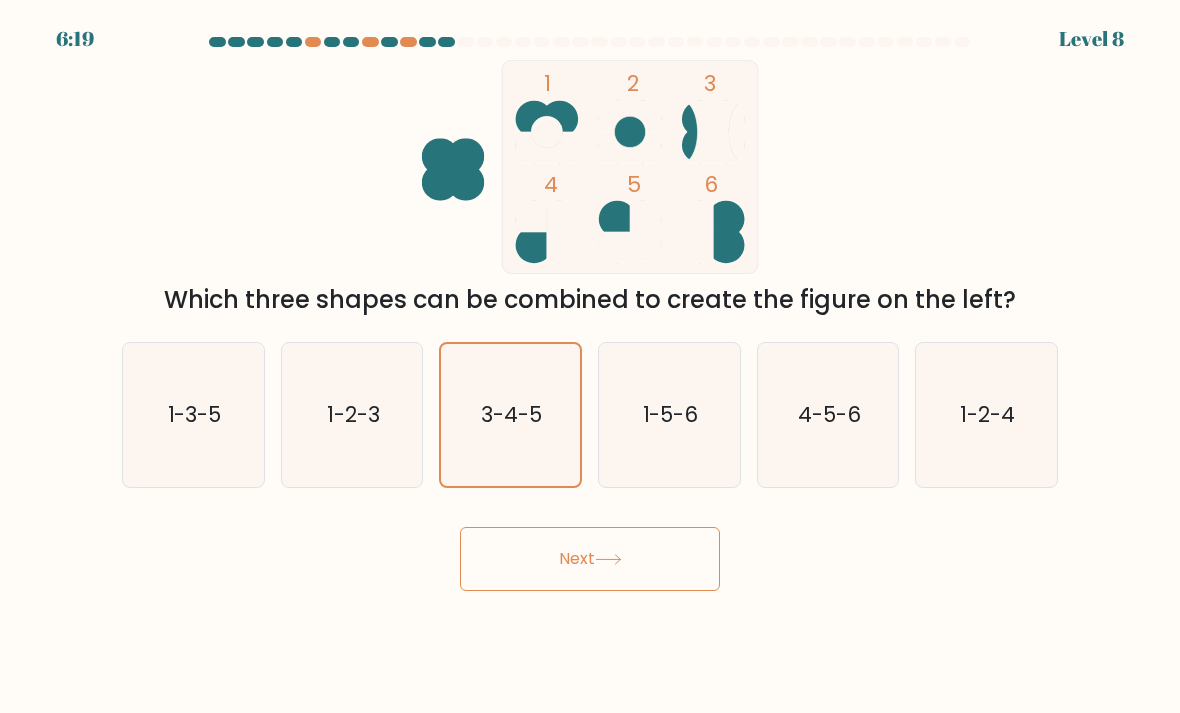 click on "Next" at bounding box center [590, 559] 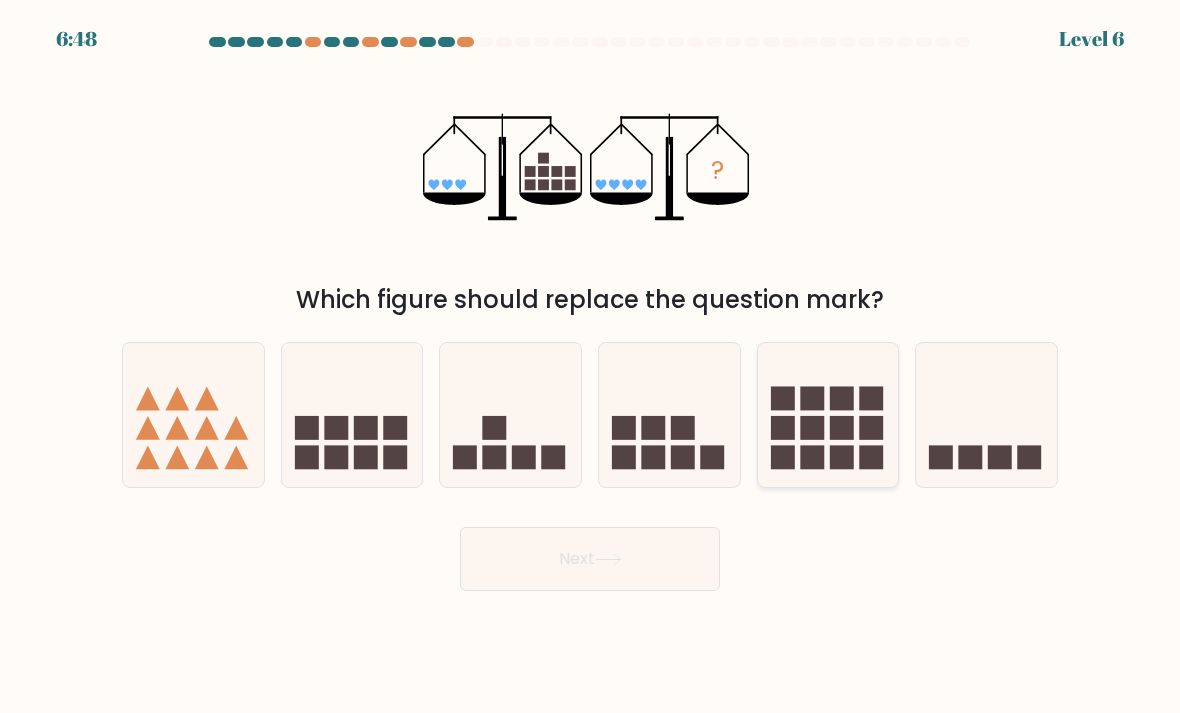 click 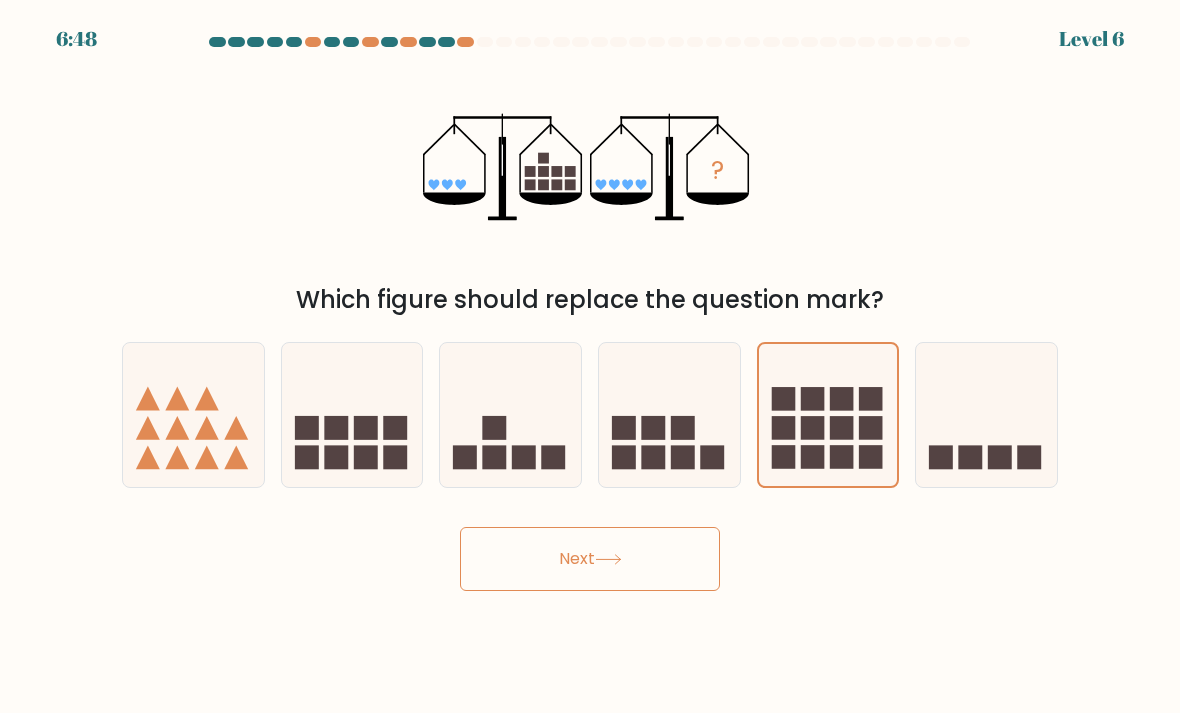 click on "Next" at bounding box center (590, 559) 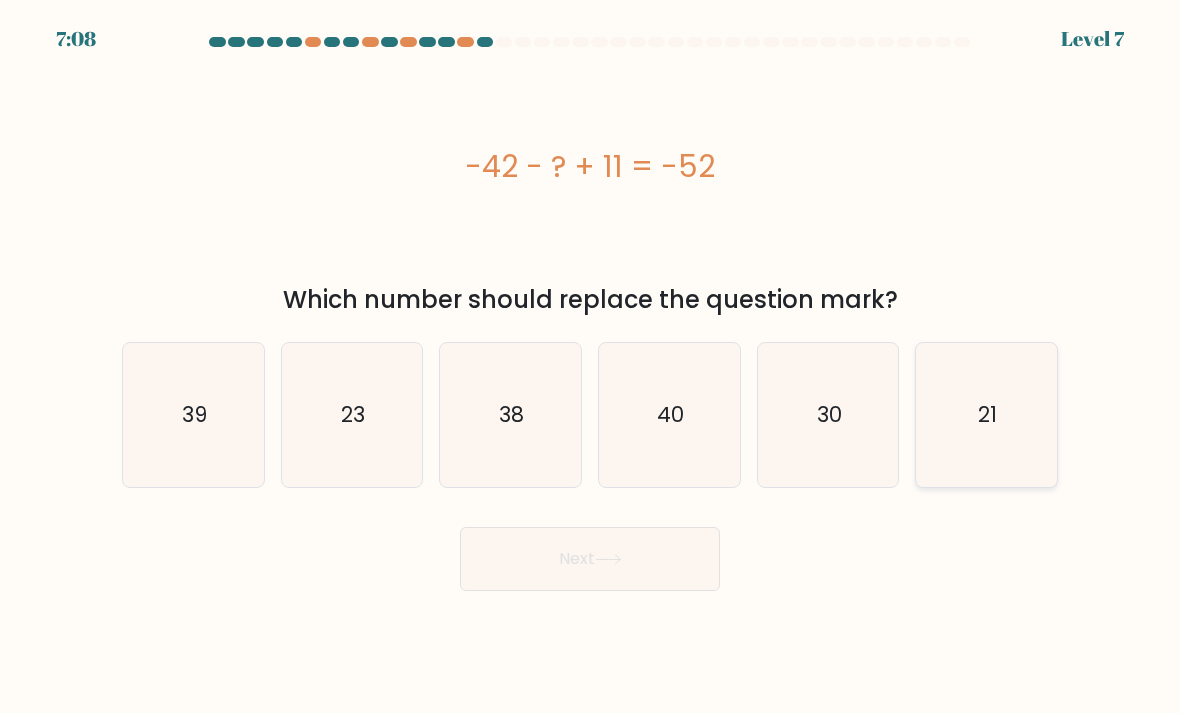 click on "21" 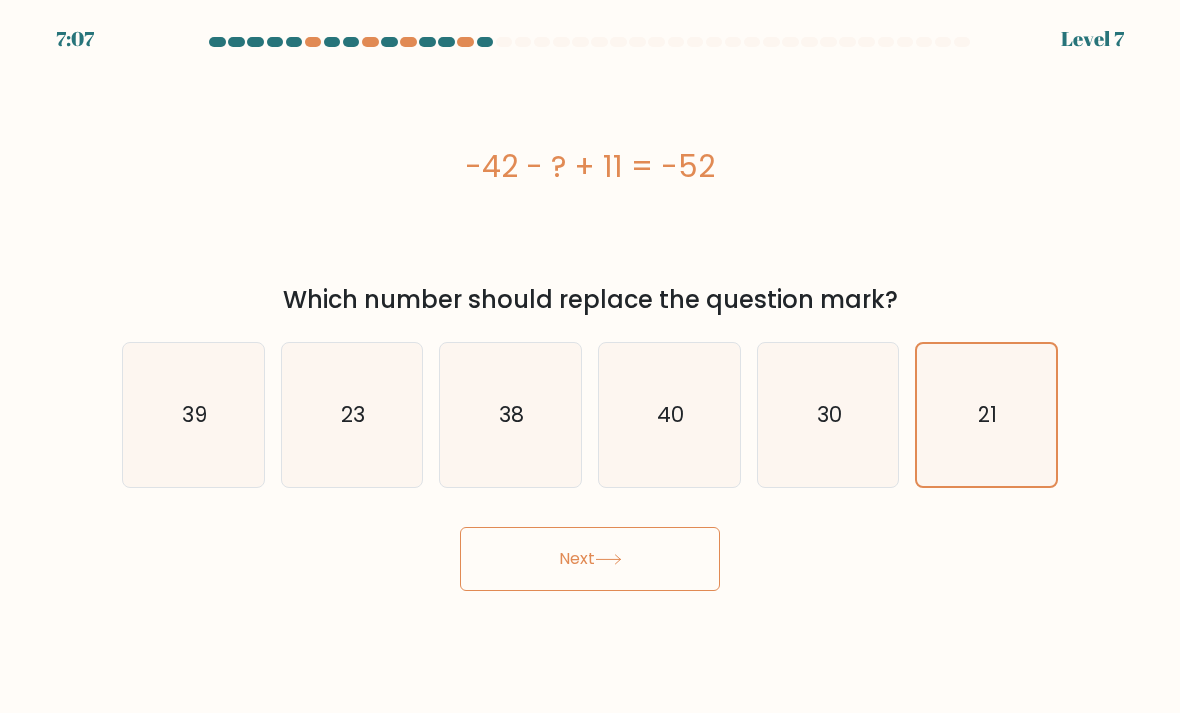 click on "Next" at bounding box center [590, 559] 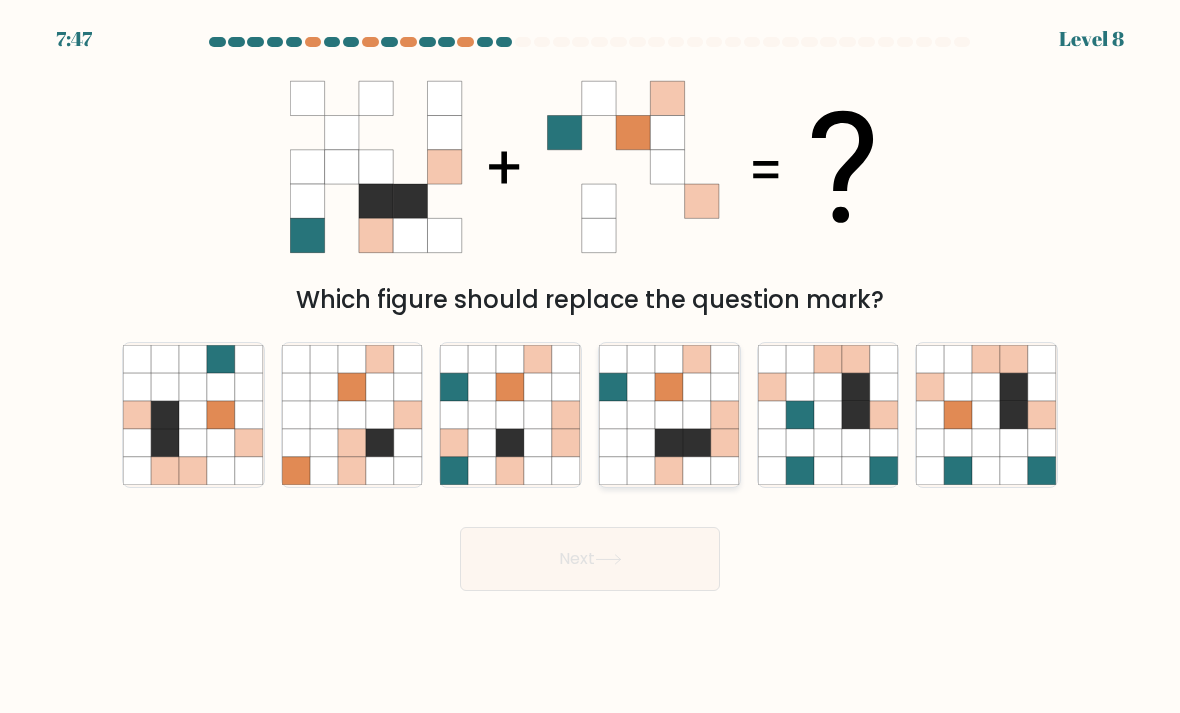 click 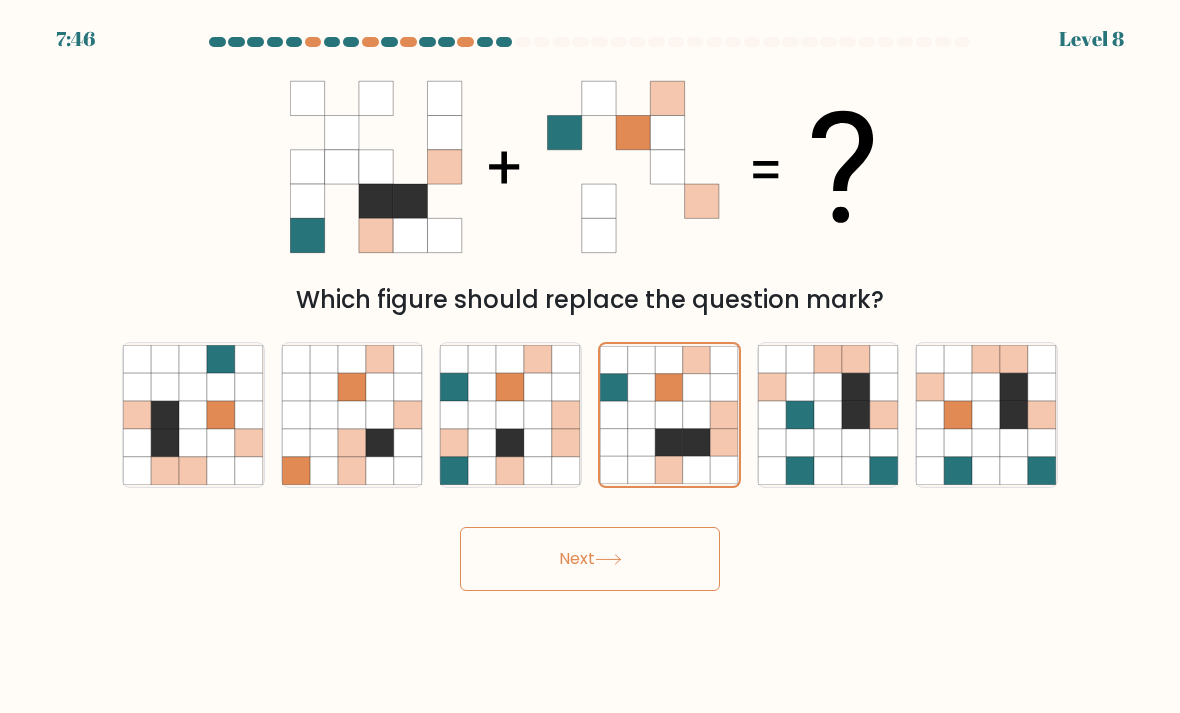 click on "Next" at bounding box center [590, 559] 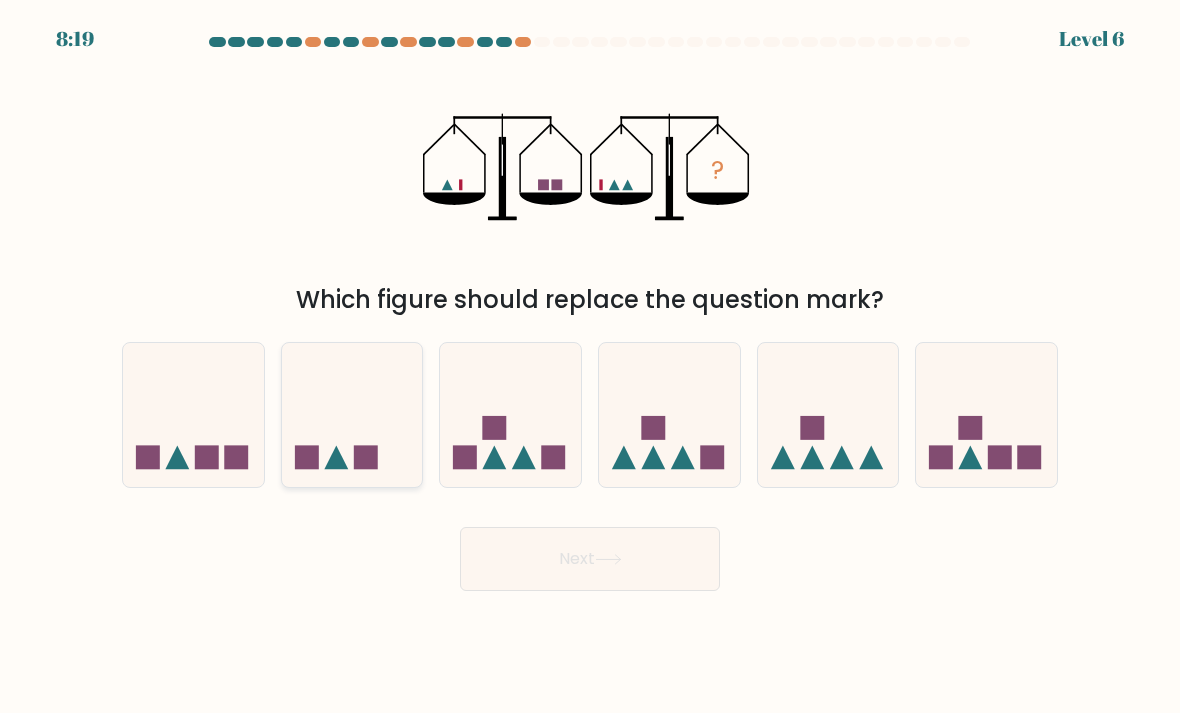 click 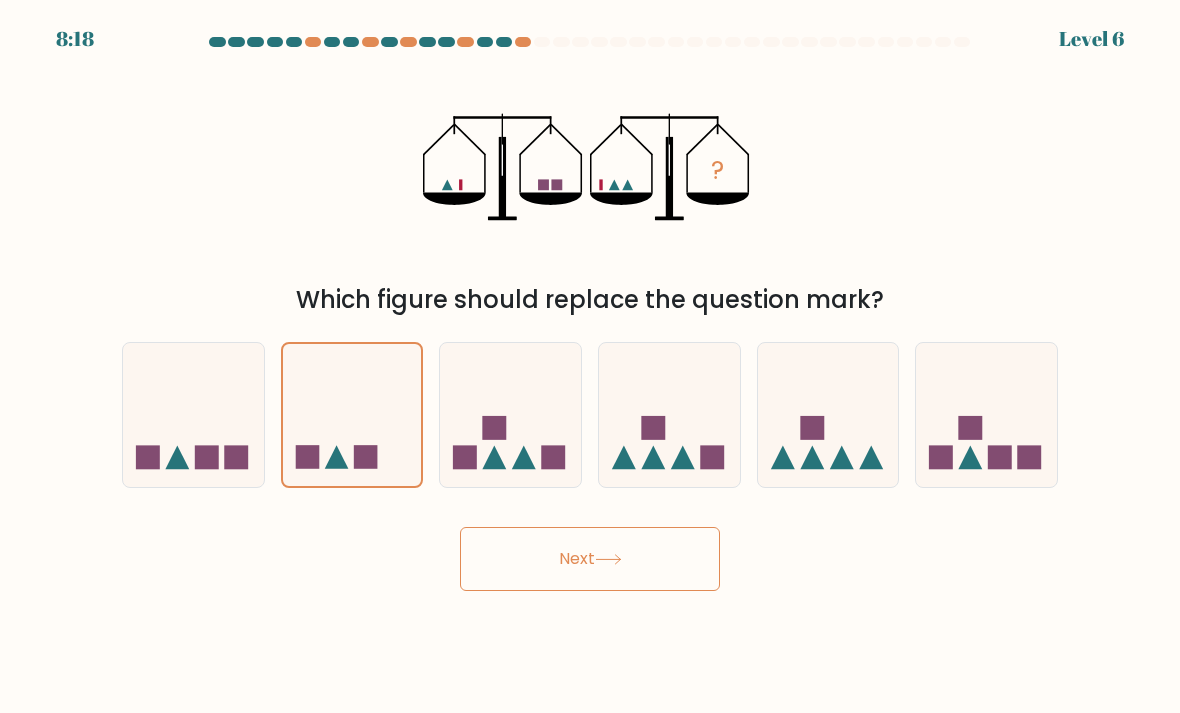 click on "Next" at bounding box center [590, 559] 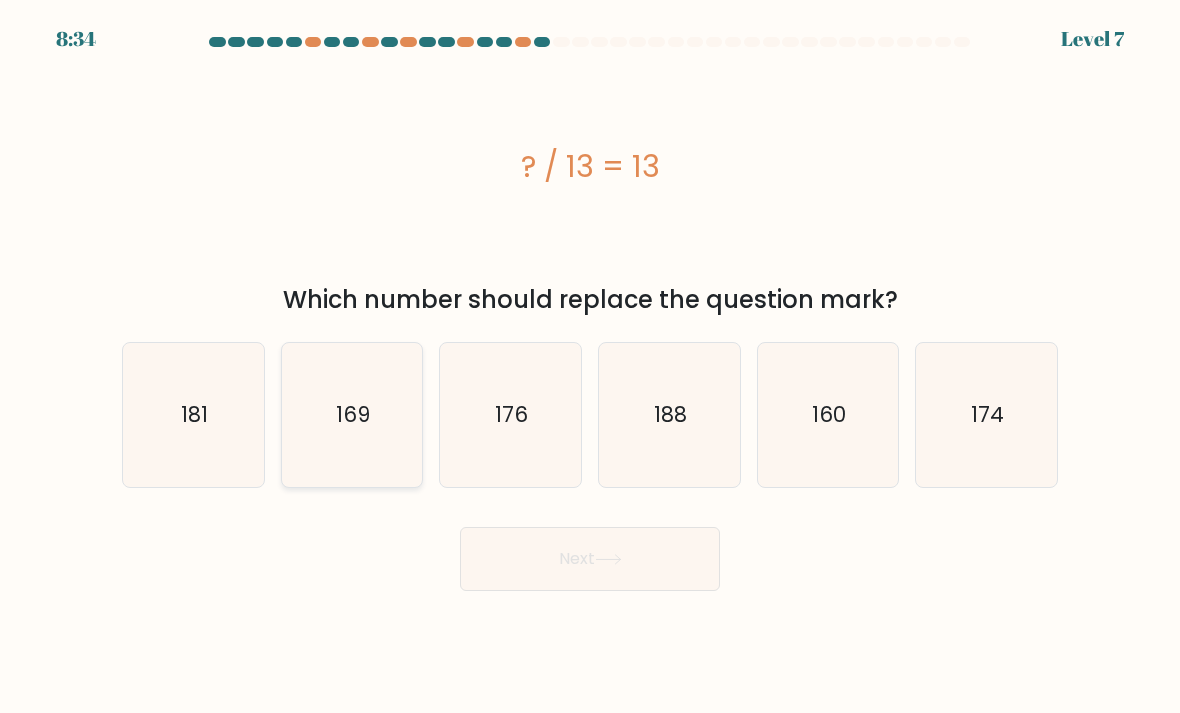 click on "169" 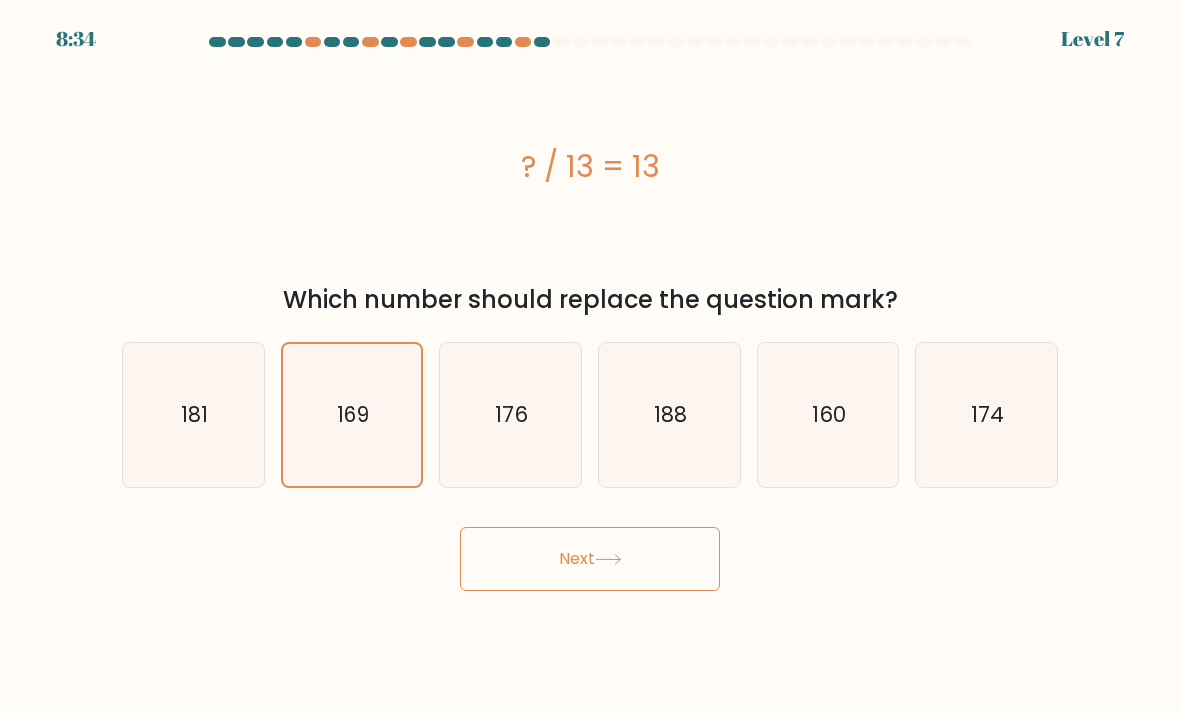 click on "Next" at bounding box center (590, 559) 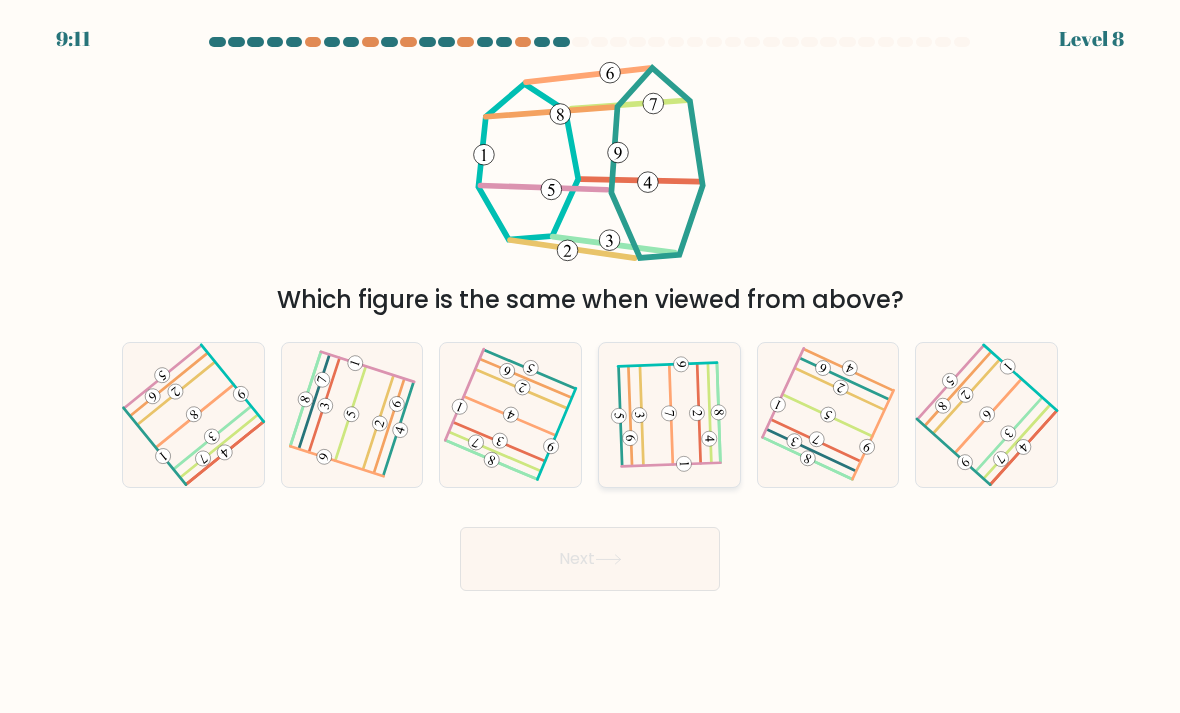 click 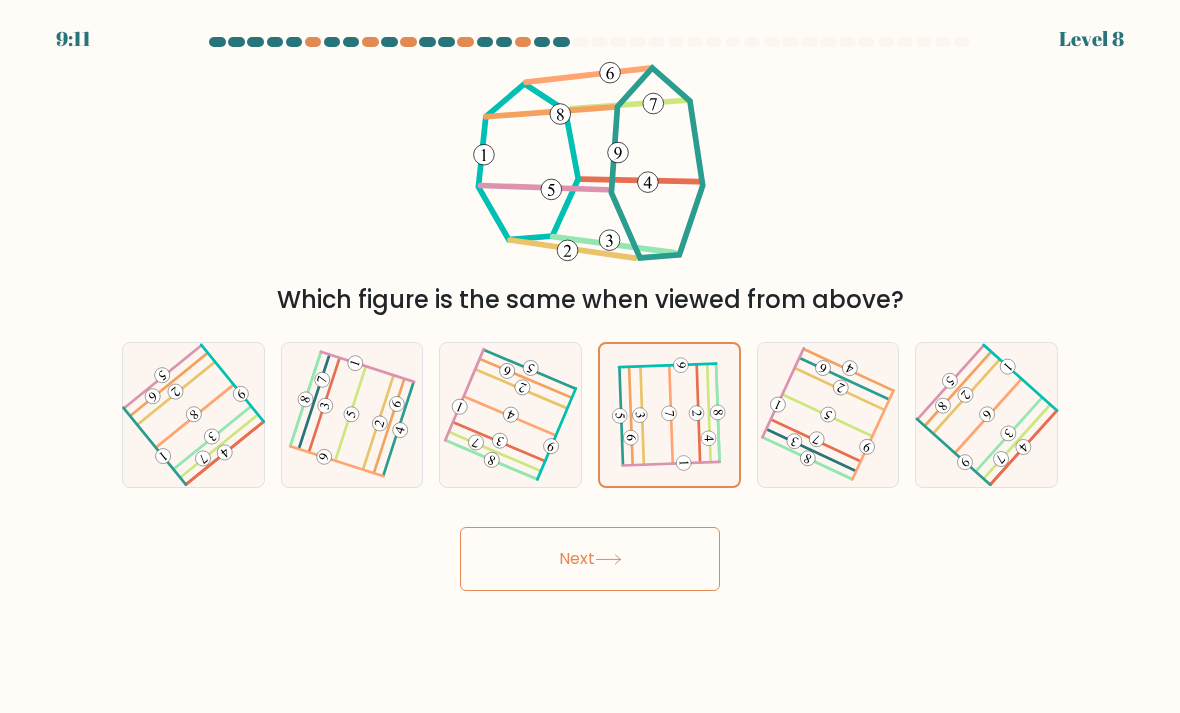 click on "Next" at bounding box center (590, 559) 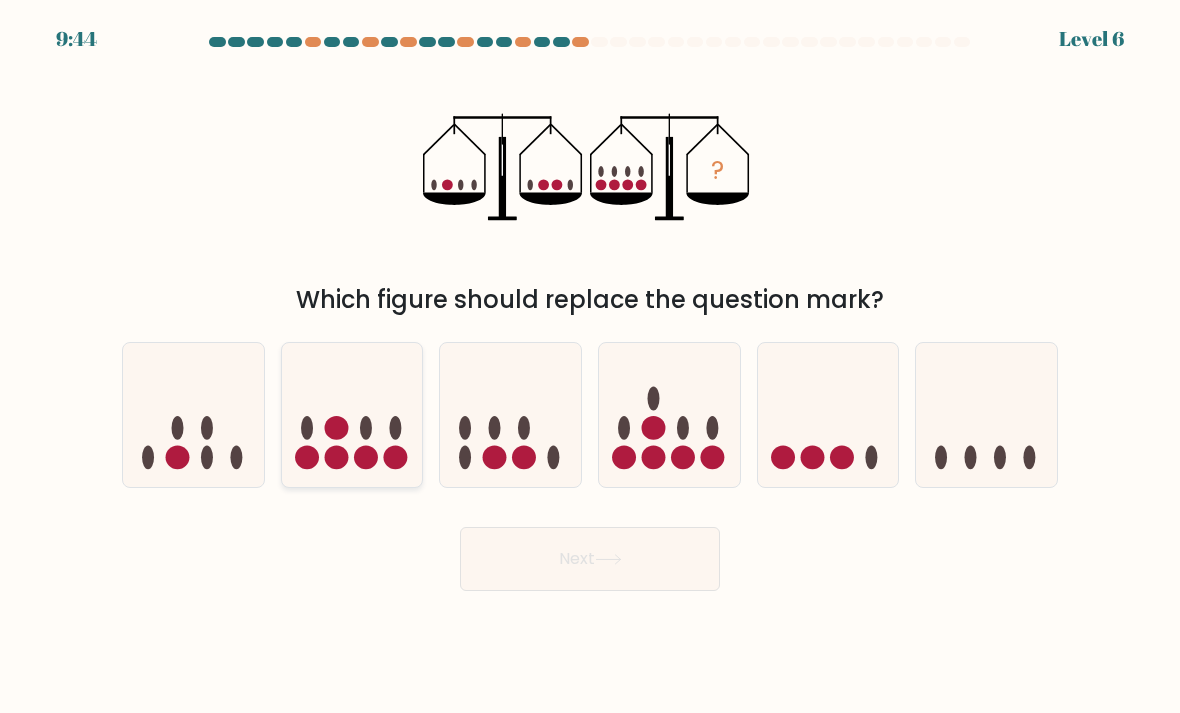 click 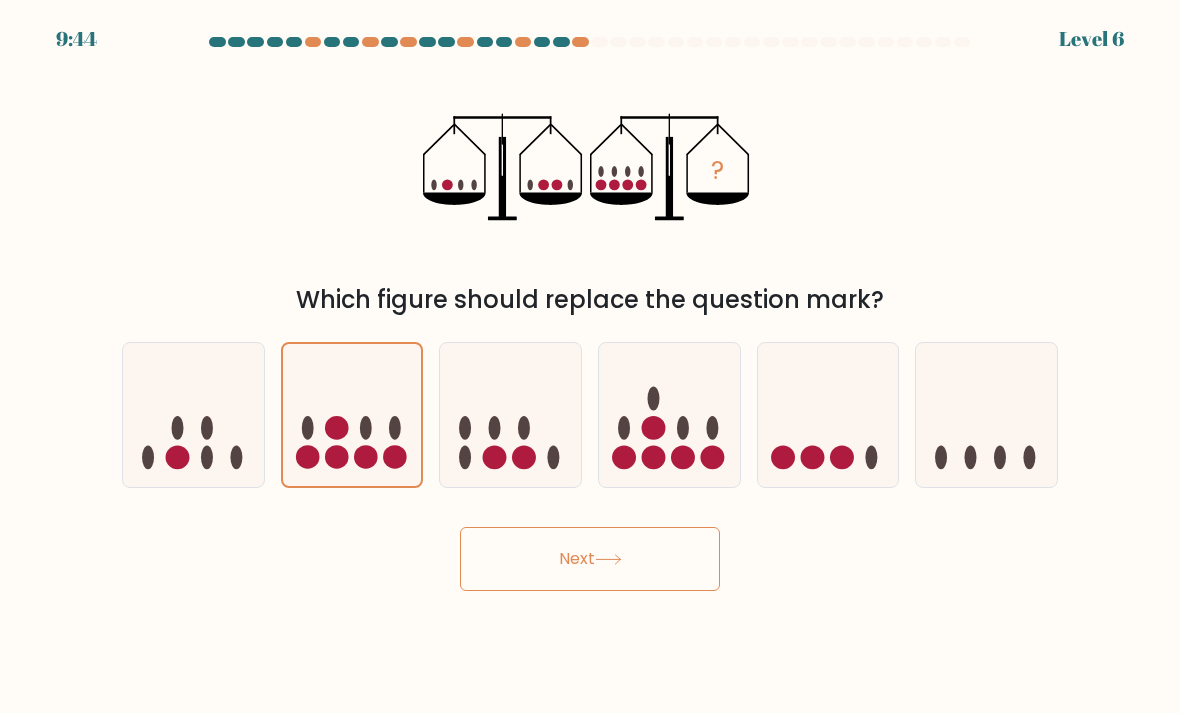click on "9:44
Level 6" at bounding box center [590, 356] 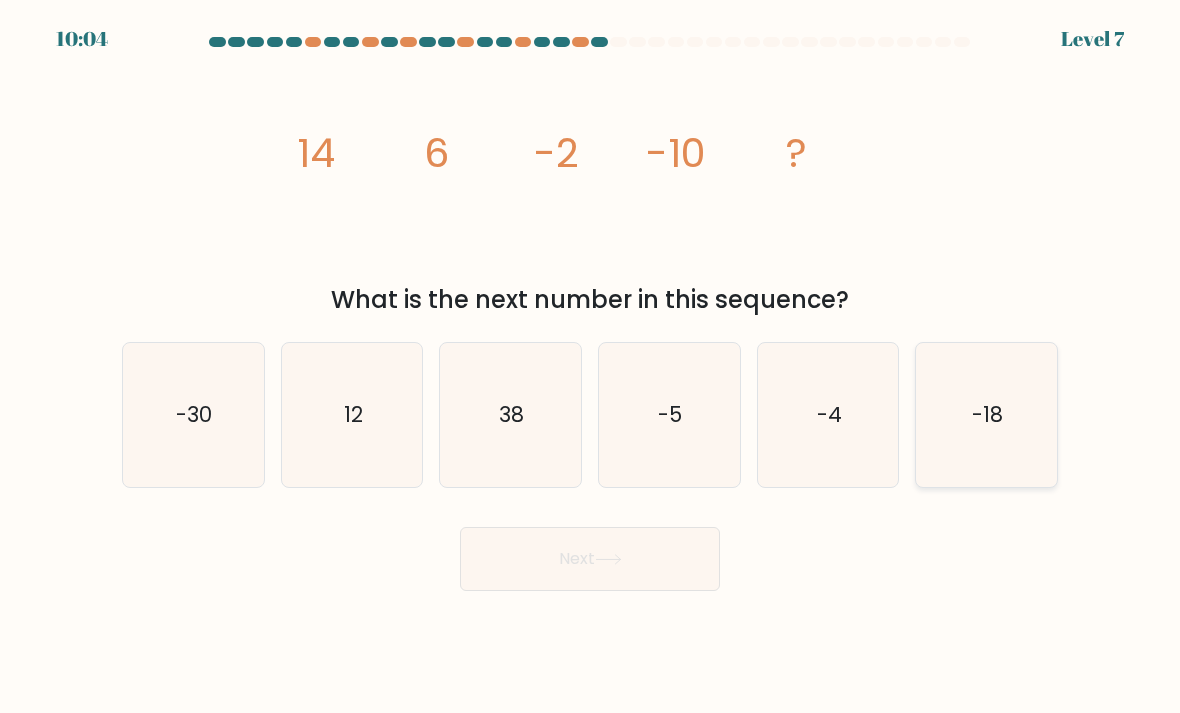 click on "-18" 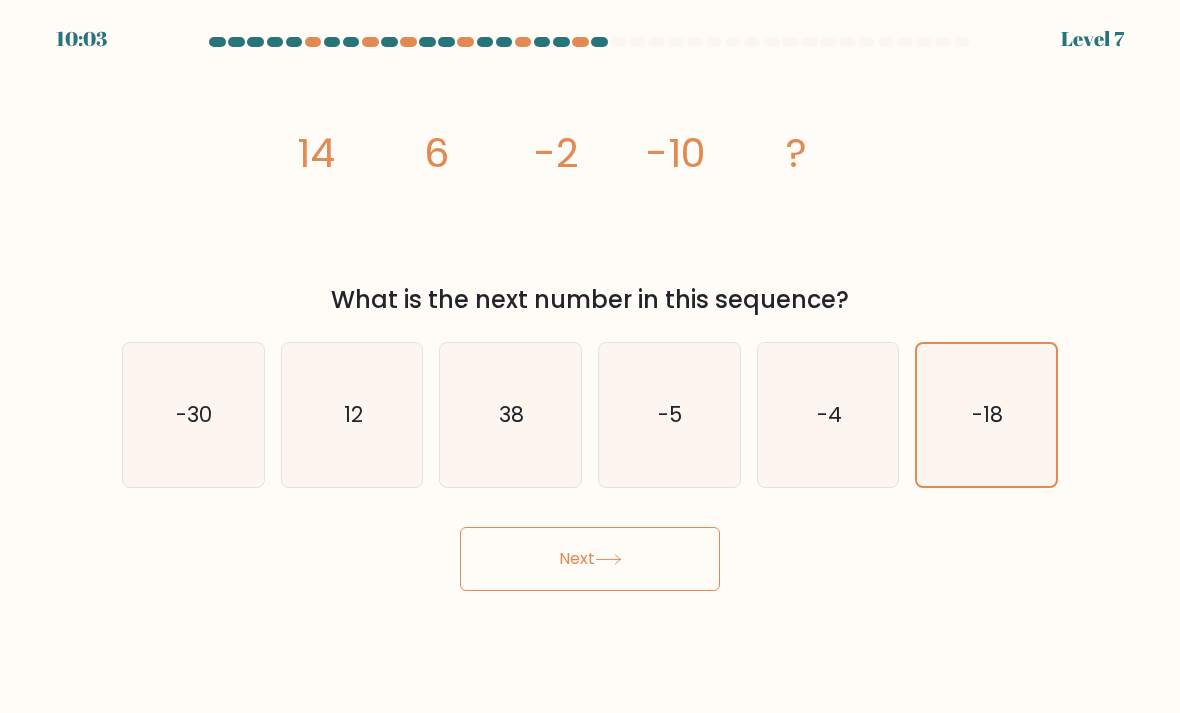 click on "Next" at bounding box center [590, 559] 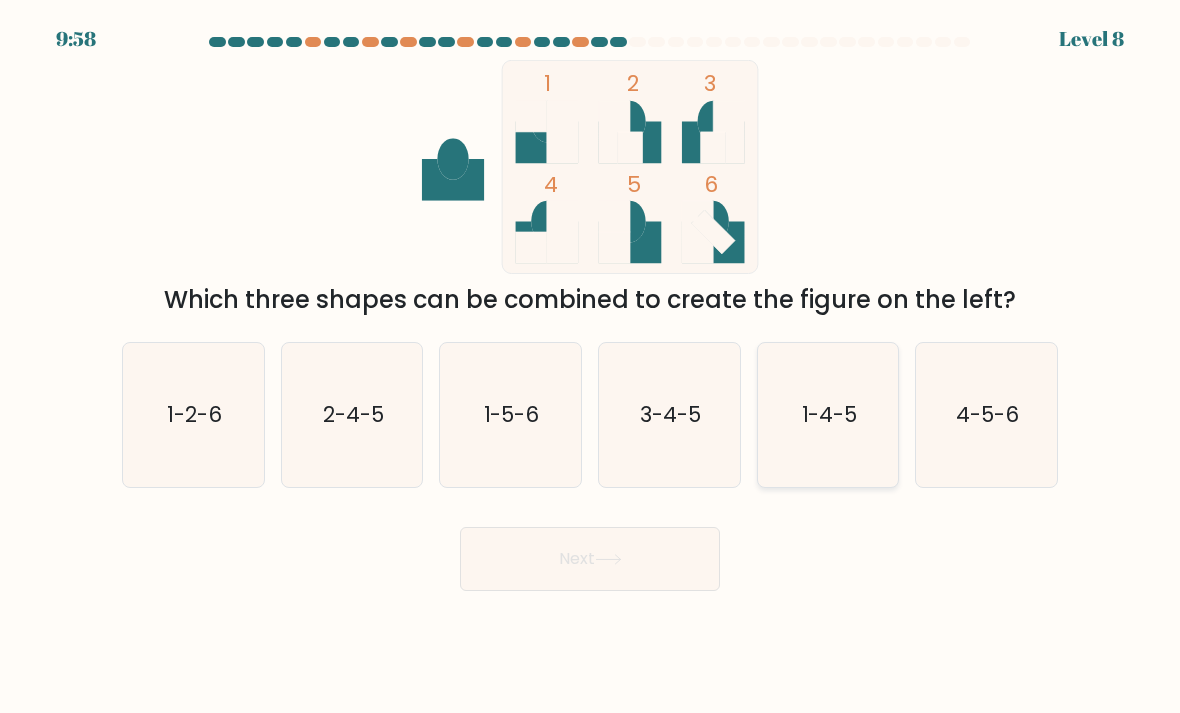 click on "1-4-5" 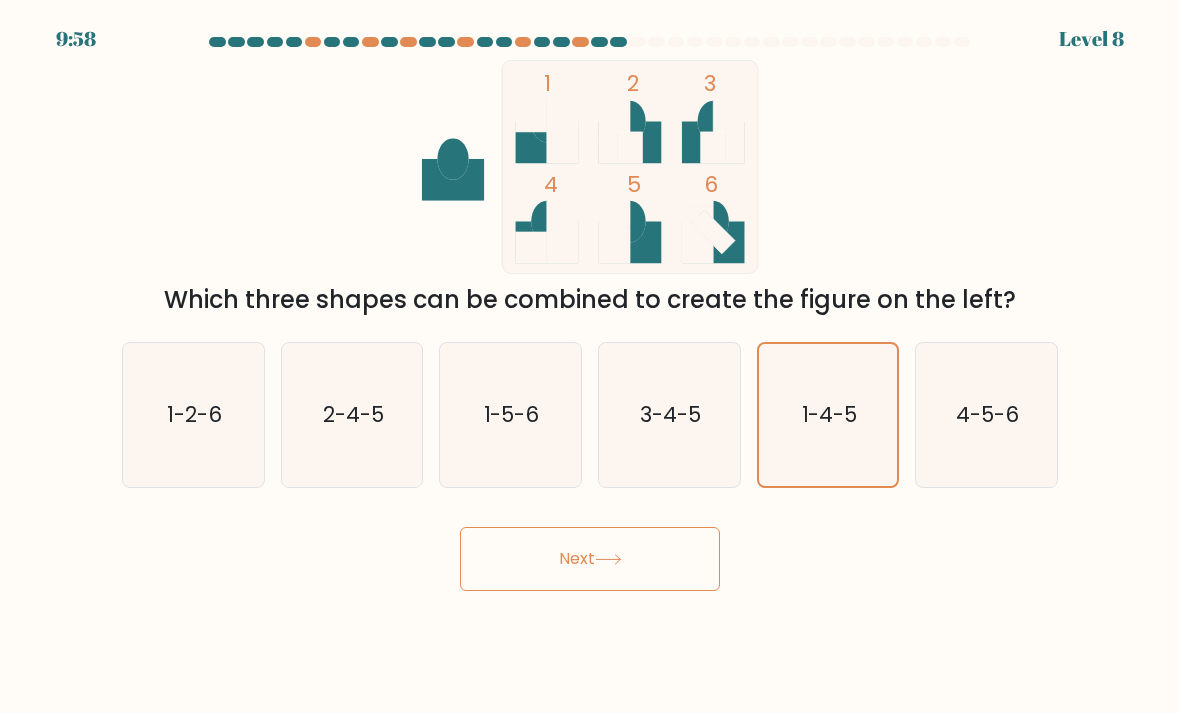 click on "Next" at bounding box center (590, 559) 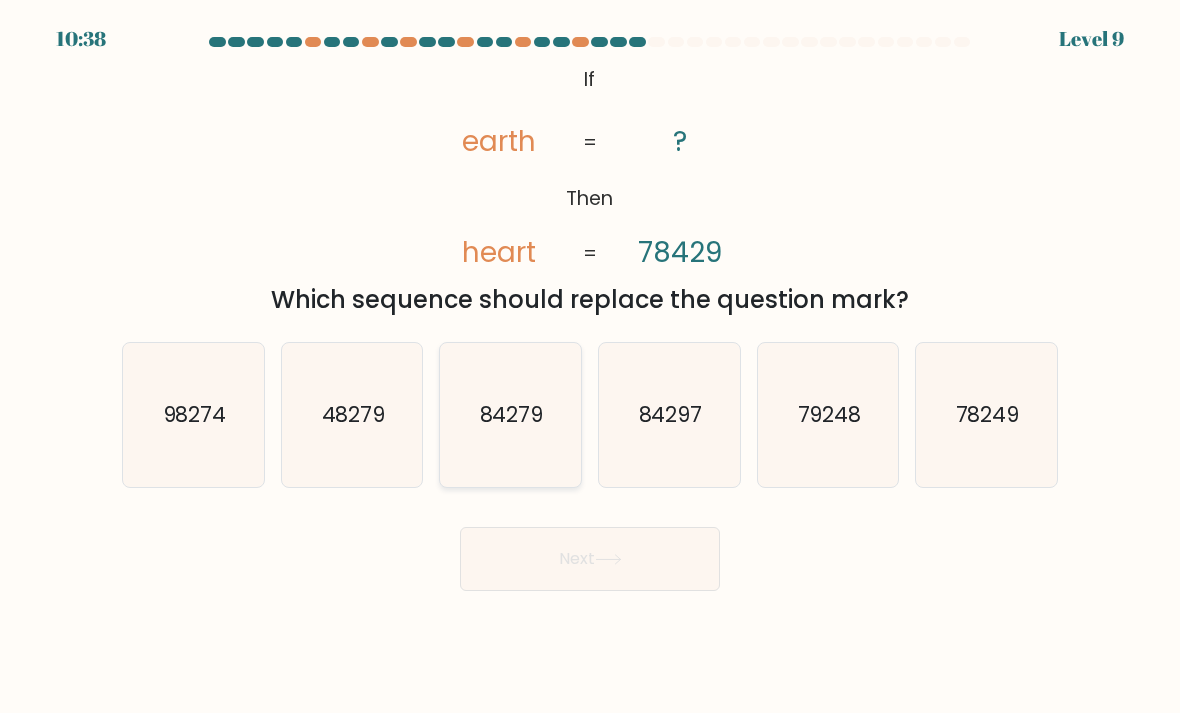click on "84279" 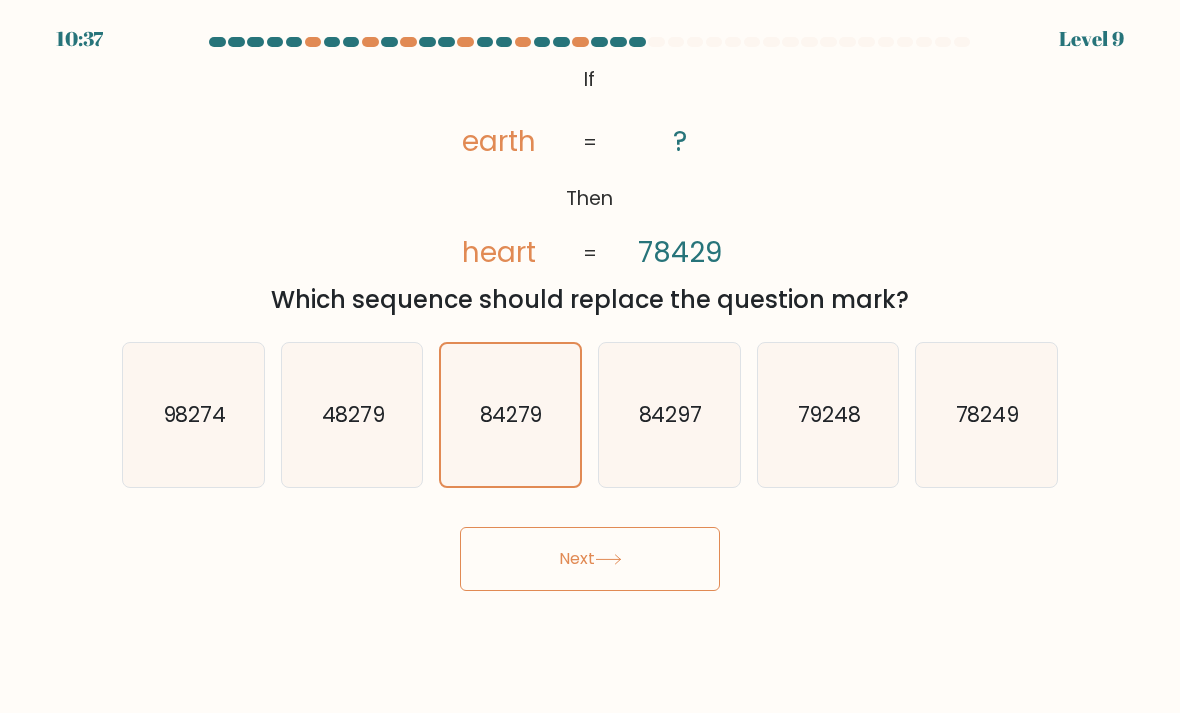click 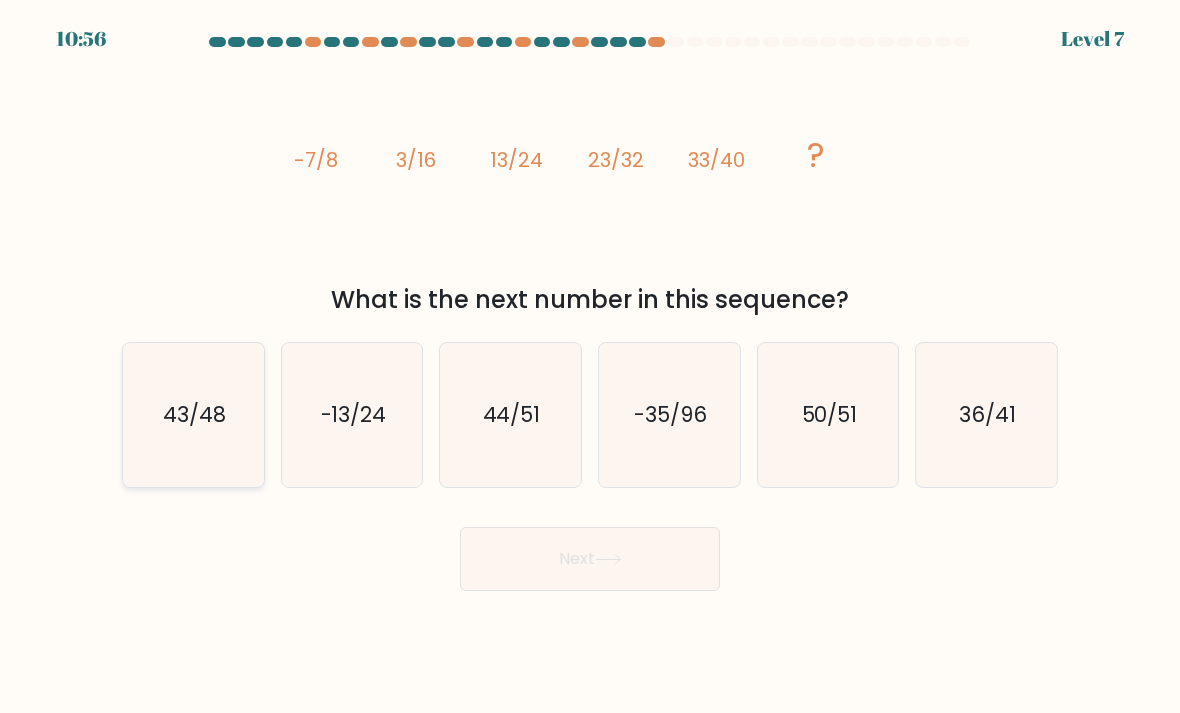 click on "43/48" 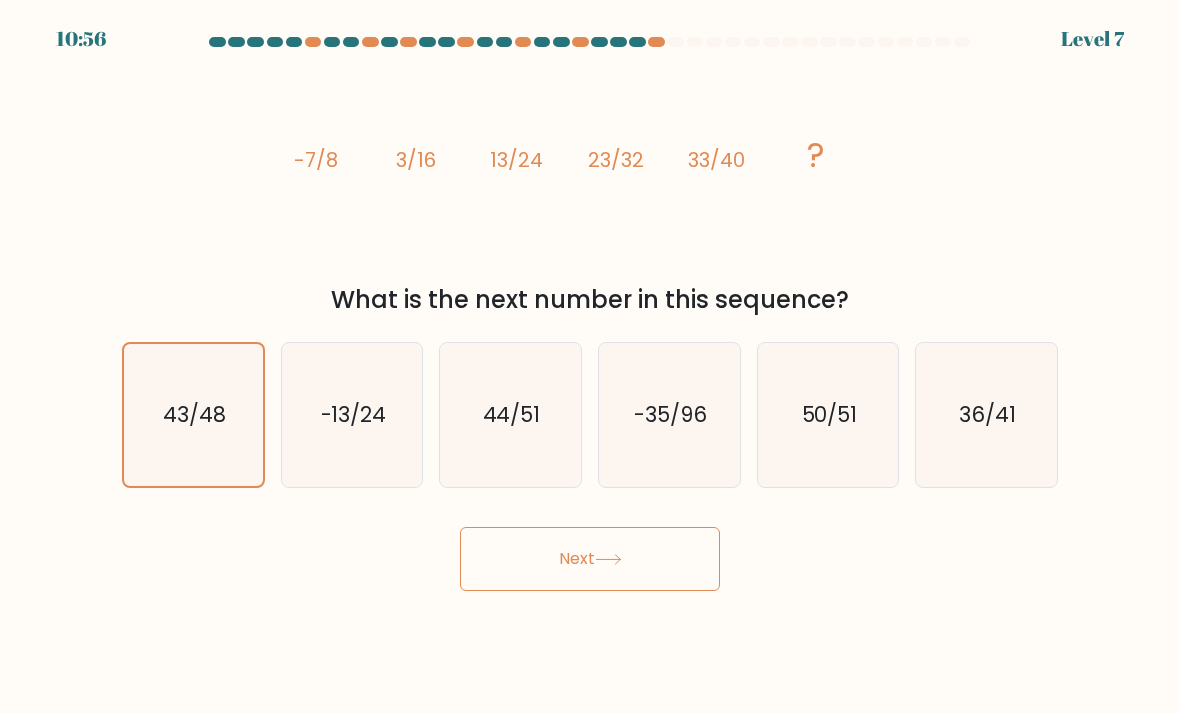 click on "Next" at bounding box center [590, 559] 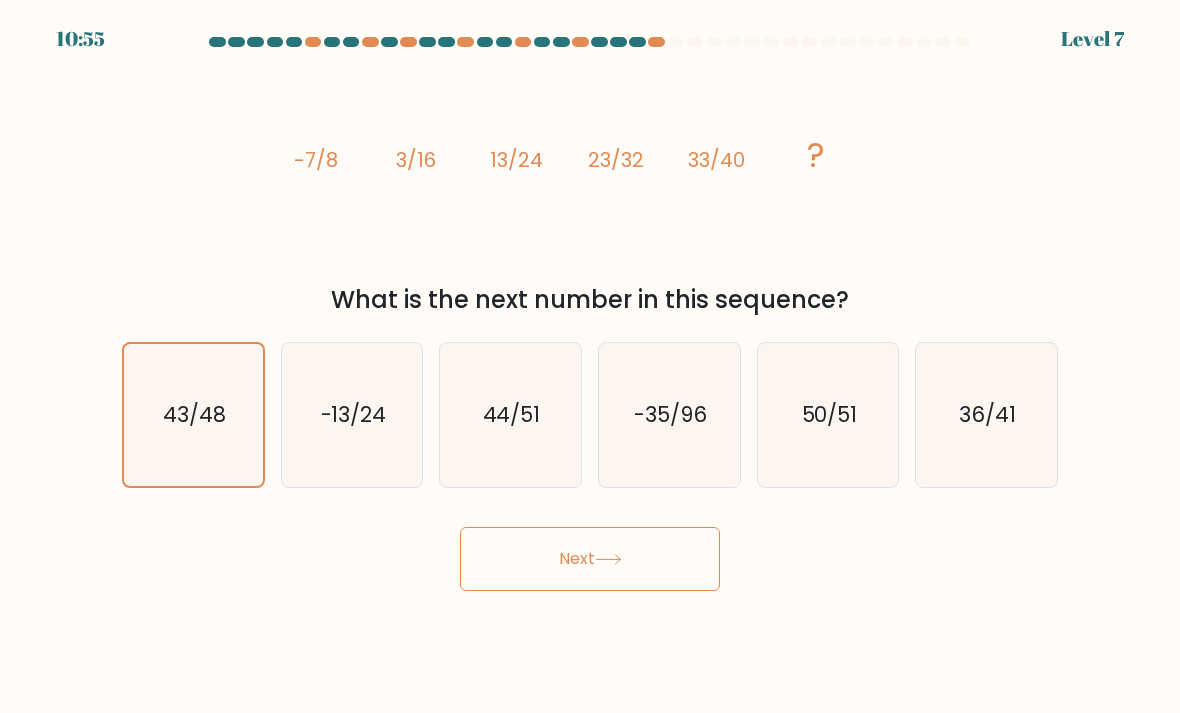 click on "Next" at bounding box center [590, 559] 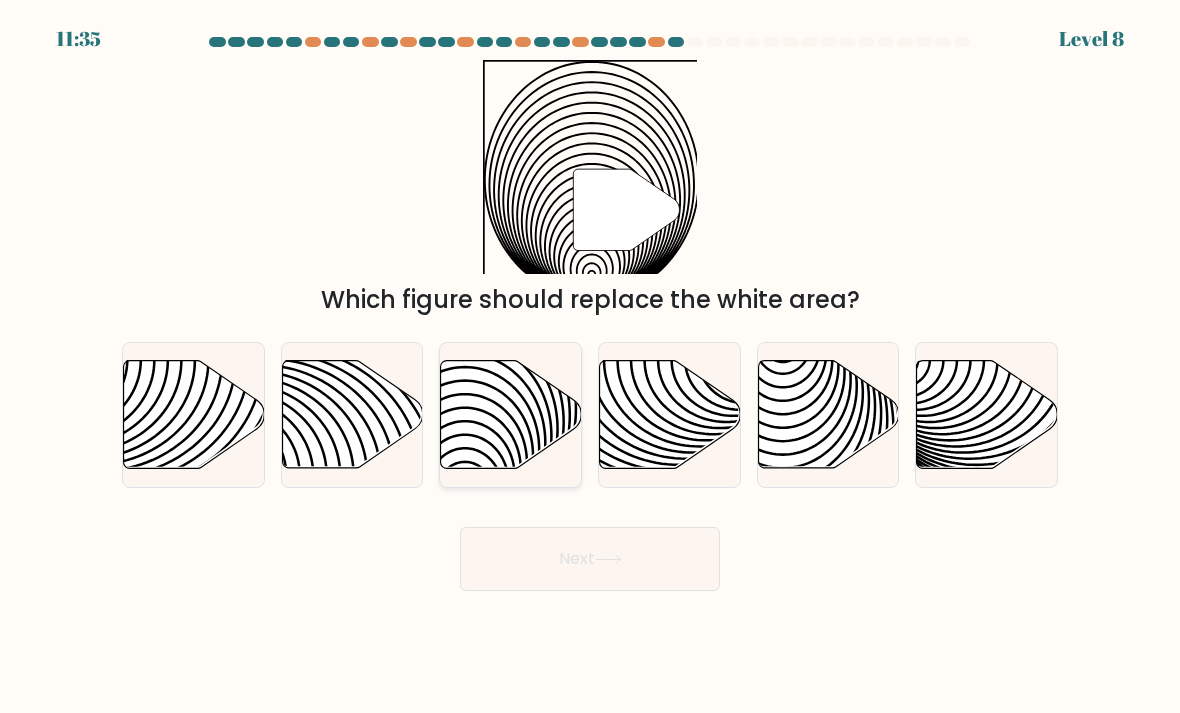 click 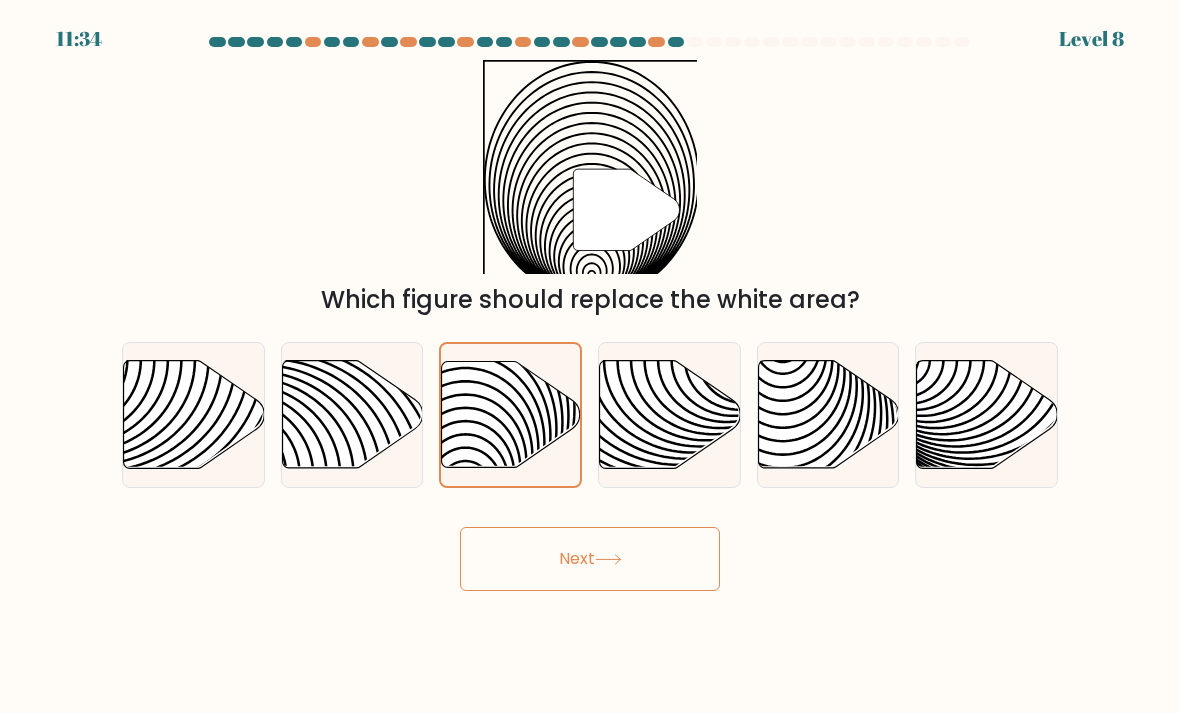 click on "Next" at bounding box center [590, 559] 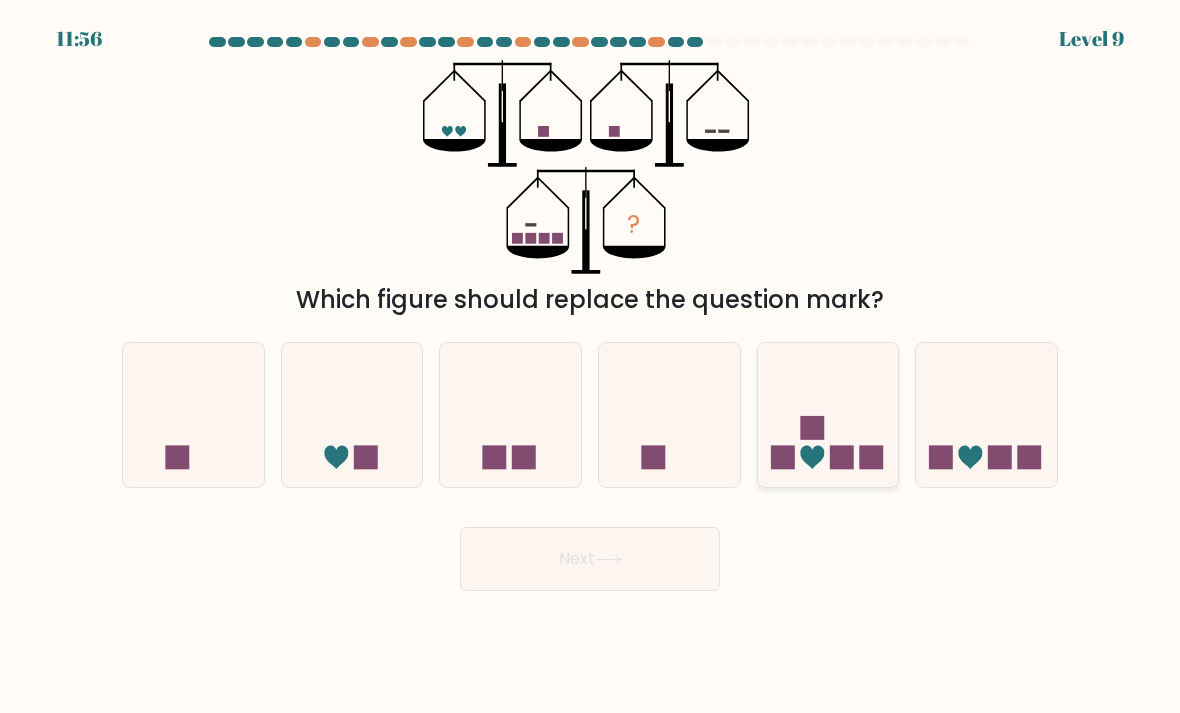 click 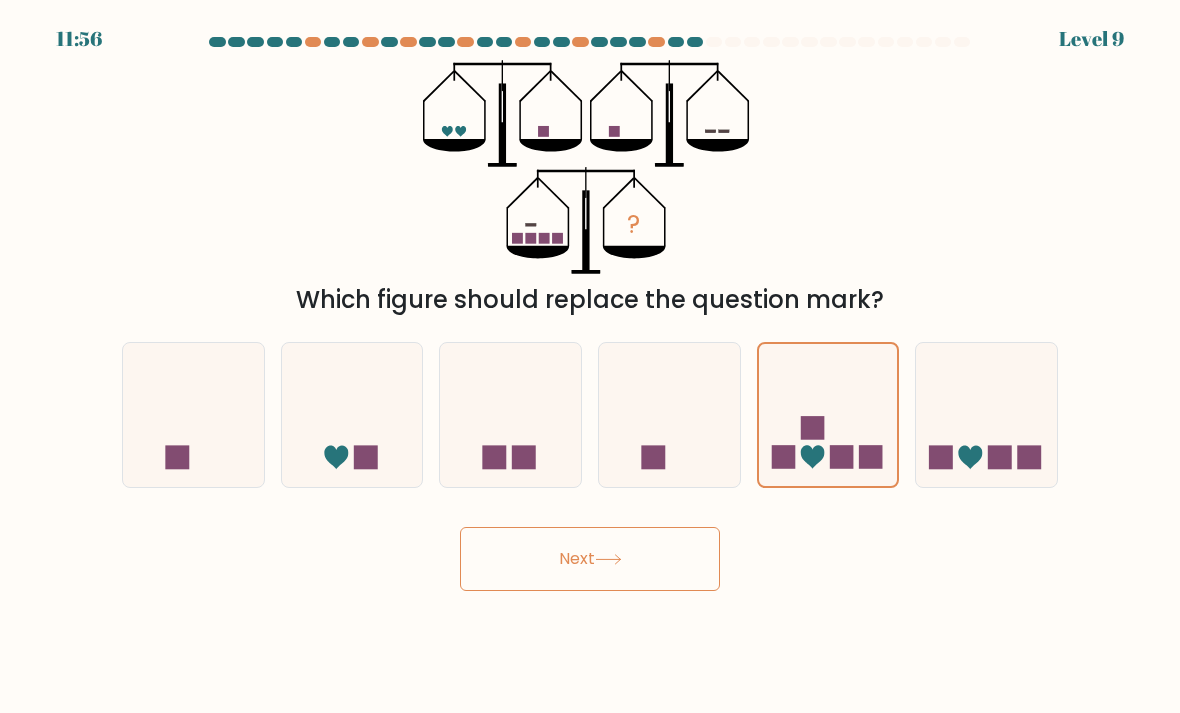 click on "Next" at bounding box center (590, 559) 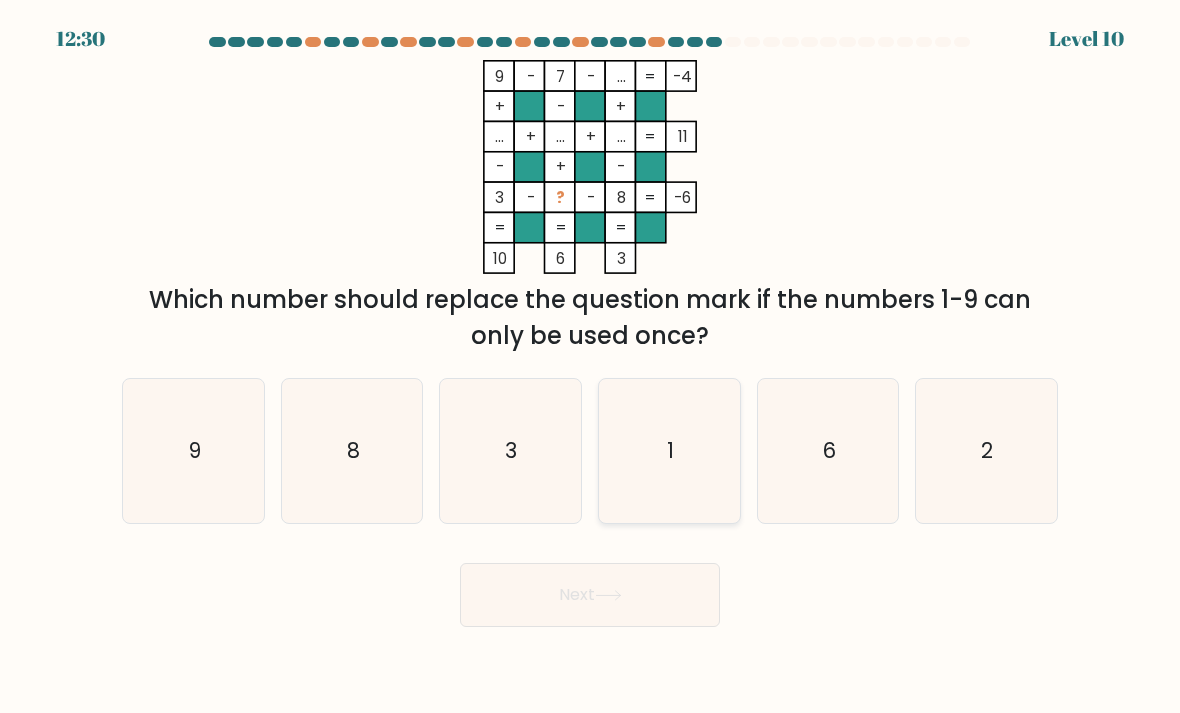 click on "1" 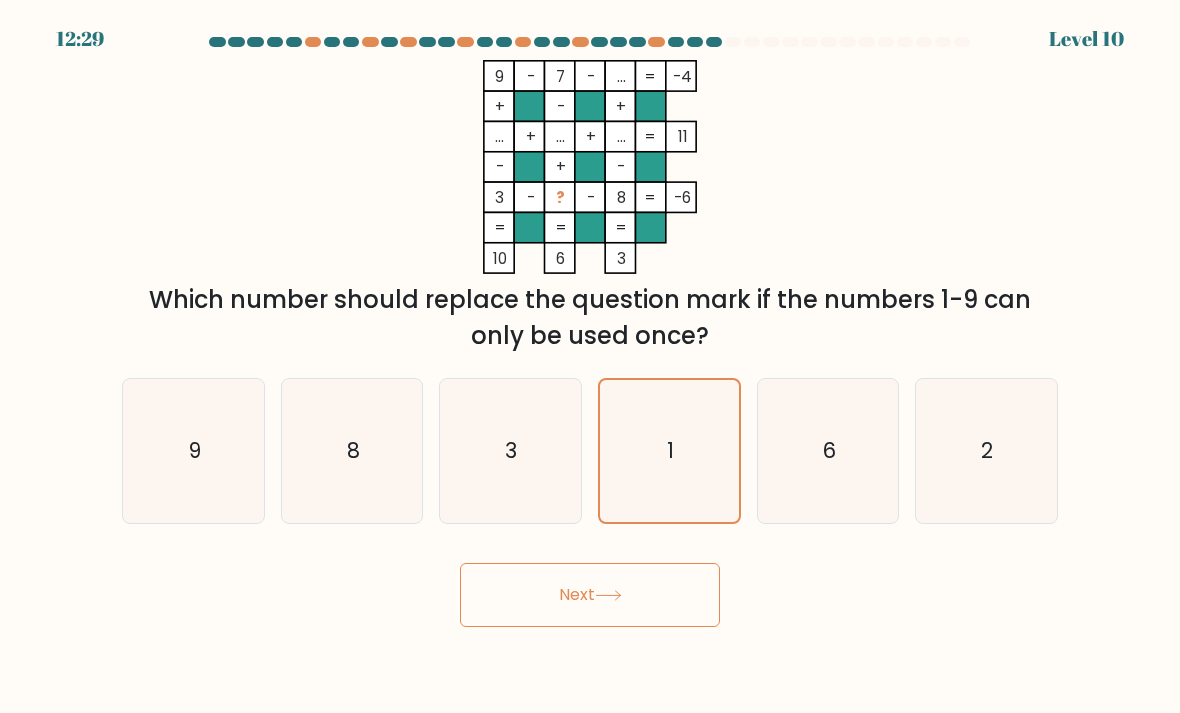 click on "Next" at bounding box center [590, 595] 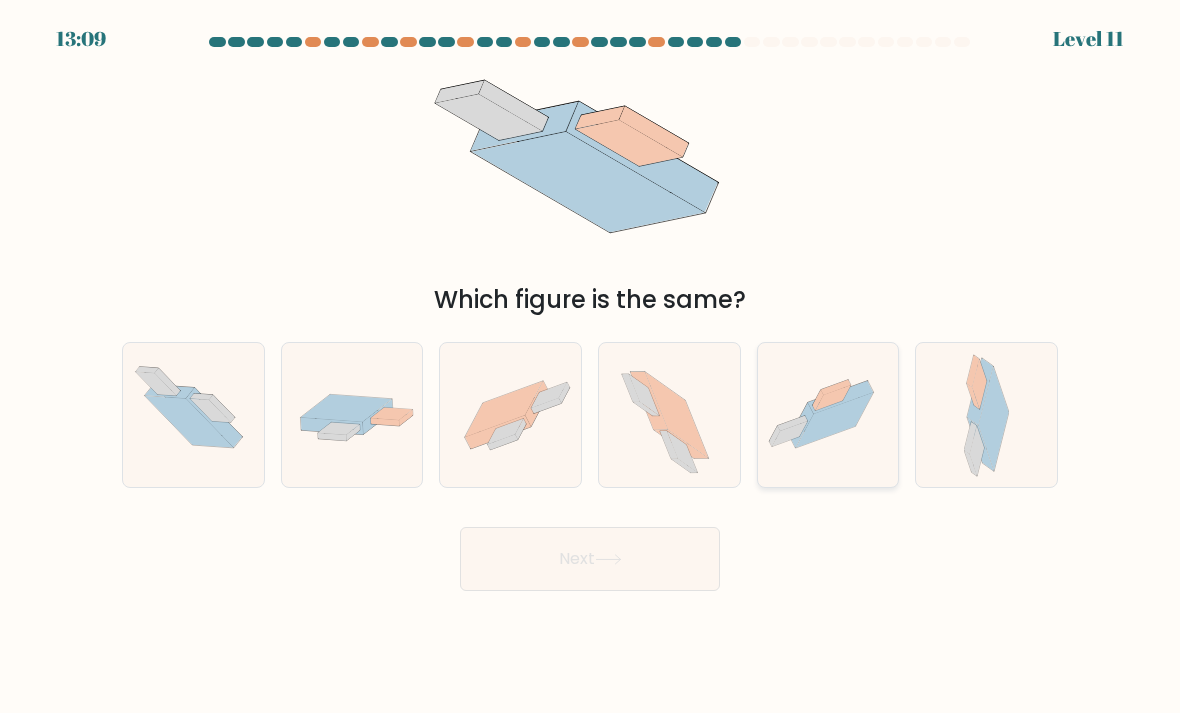 click 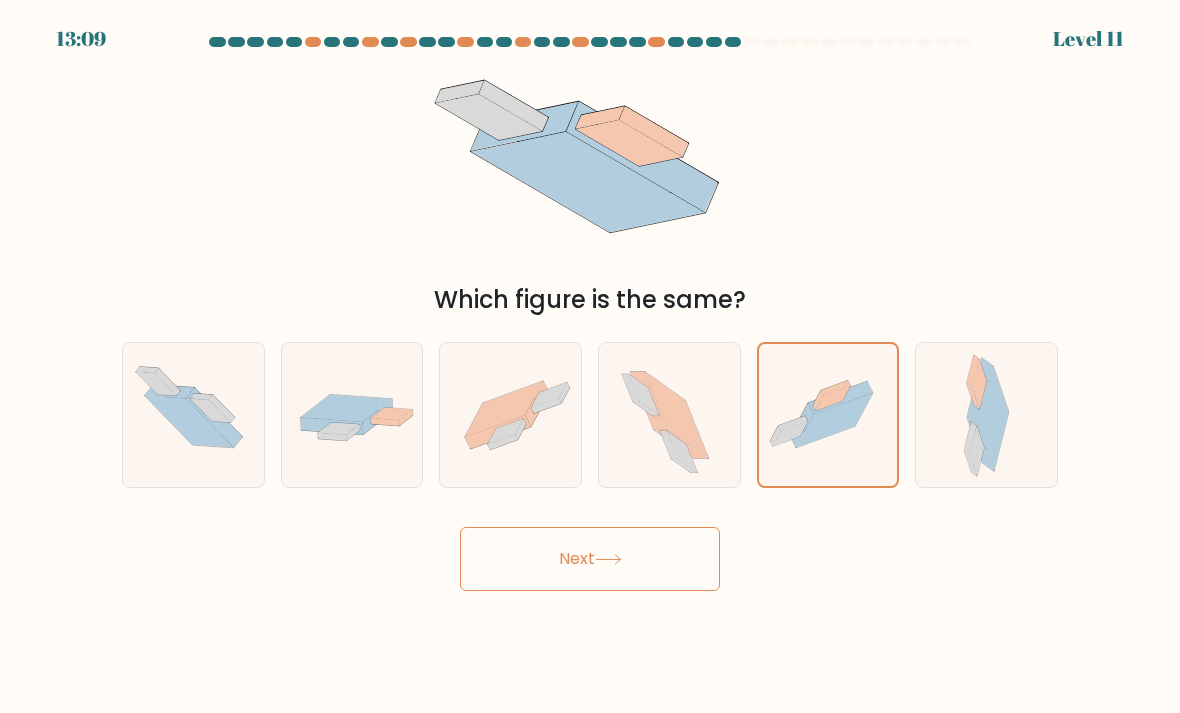 click on "Next" at bounding box center (590, 559) 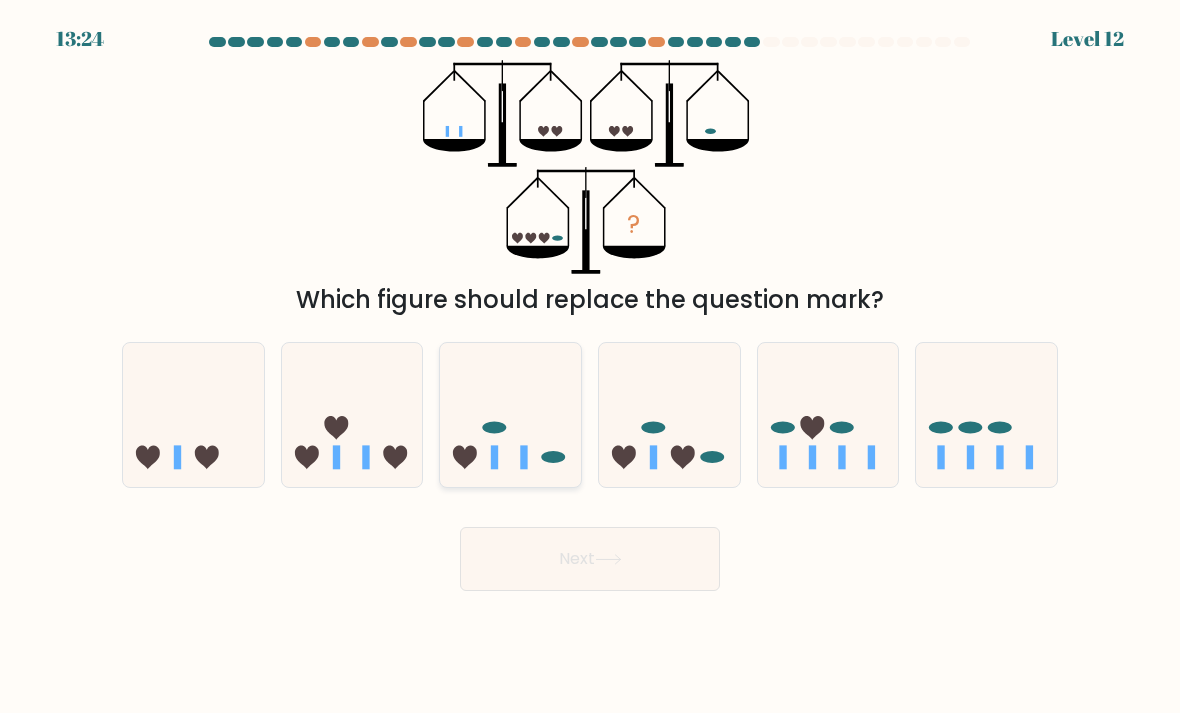 click 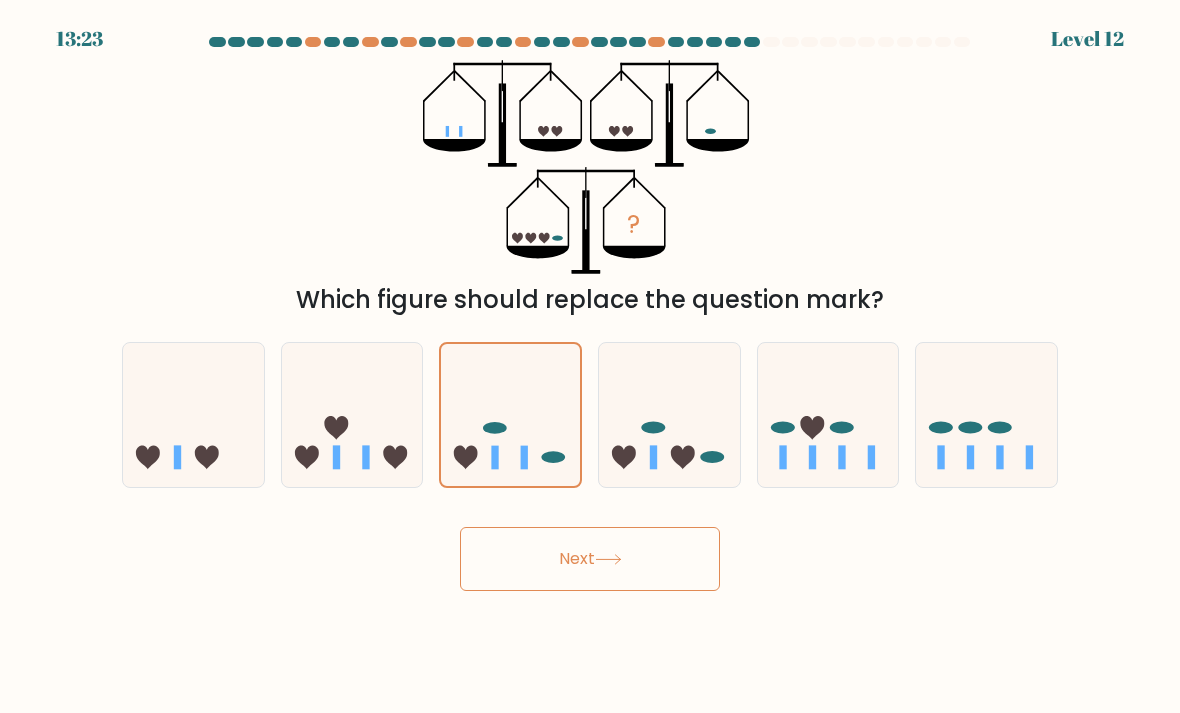 click on "Next" at bounding box center [590, 559] 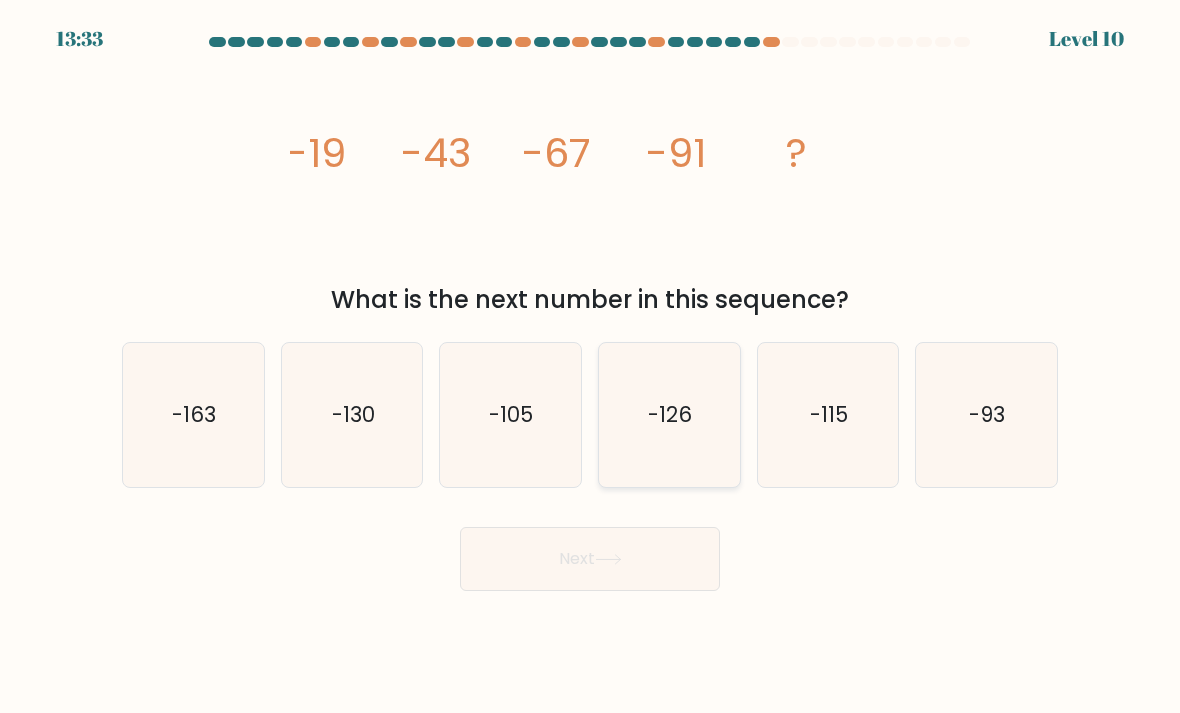 click on "-126" 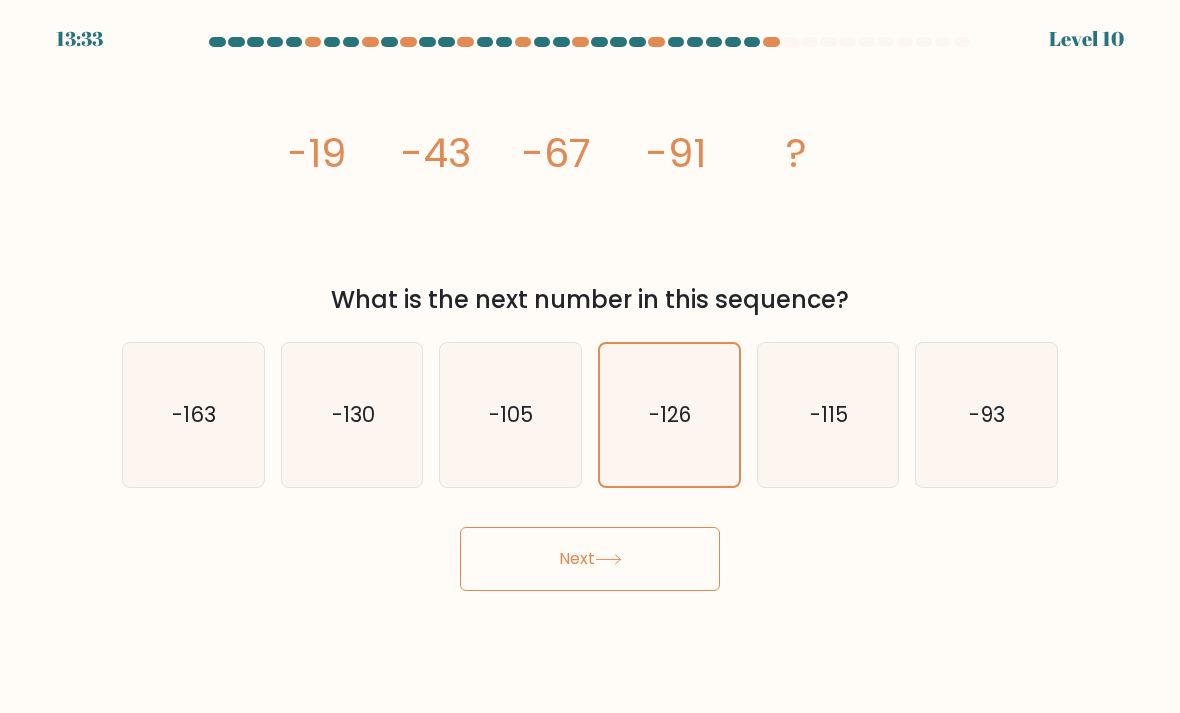 click on "Next" at bounding box center (590, 559) 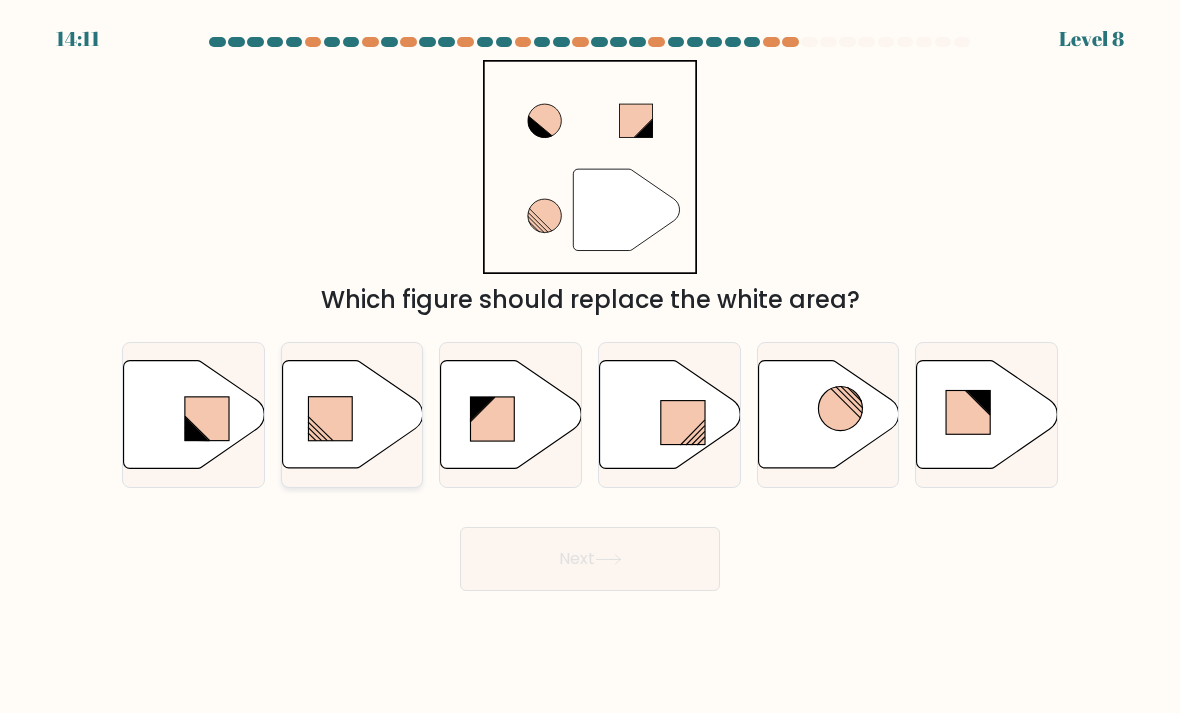 click 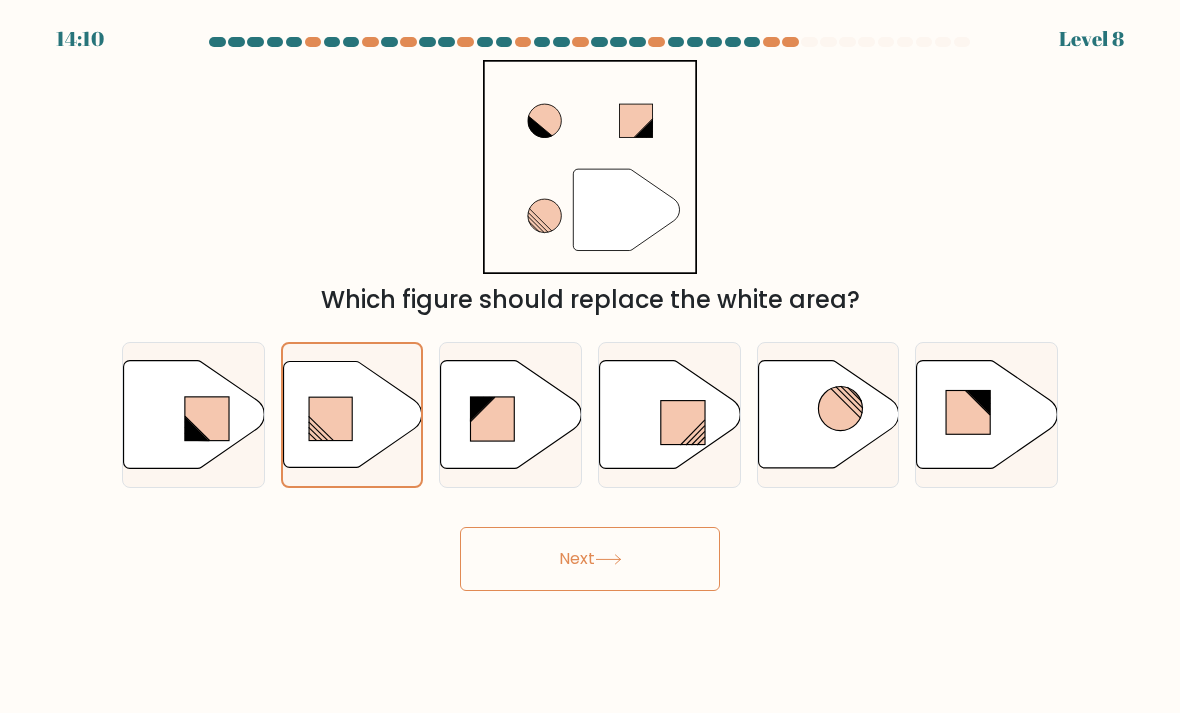 click on "Next" at bounding box center (590, 559) 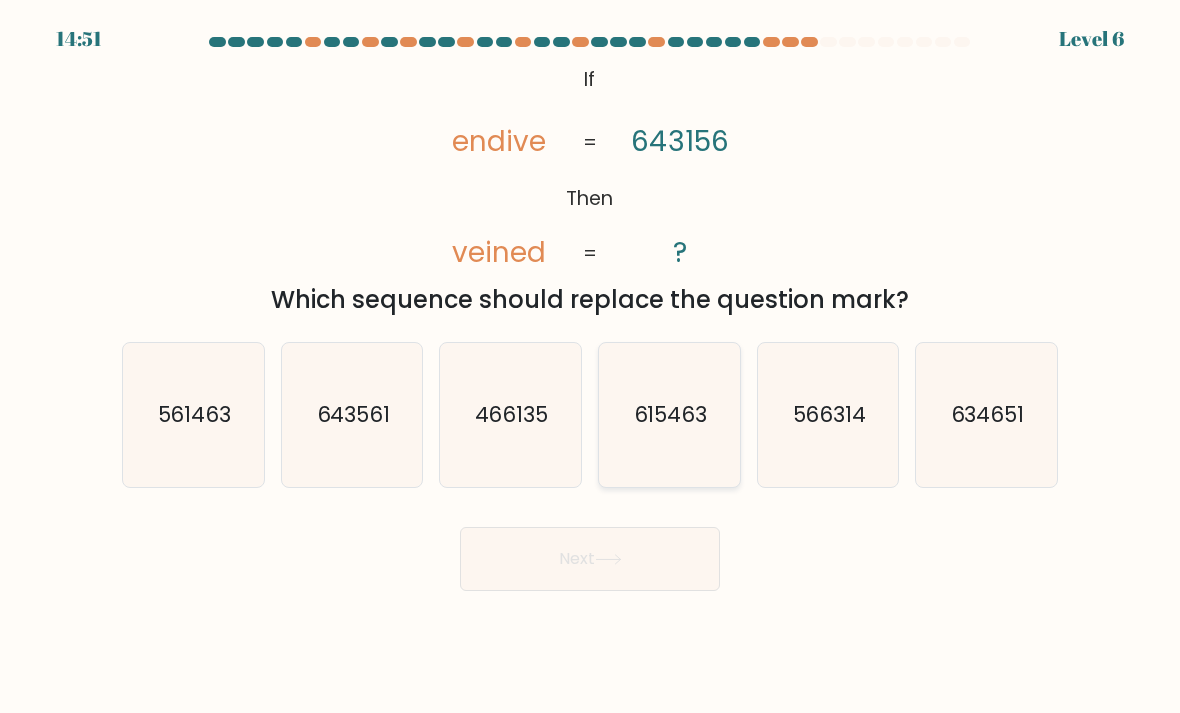 click on "615463" 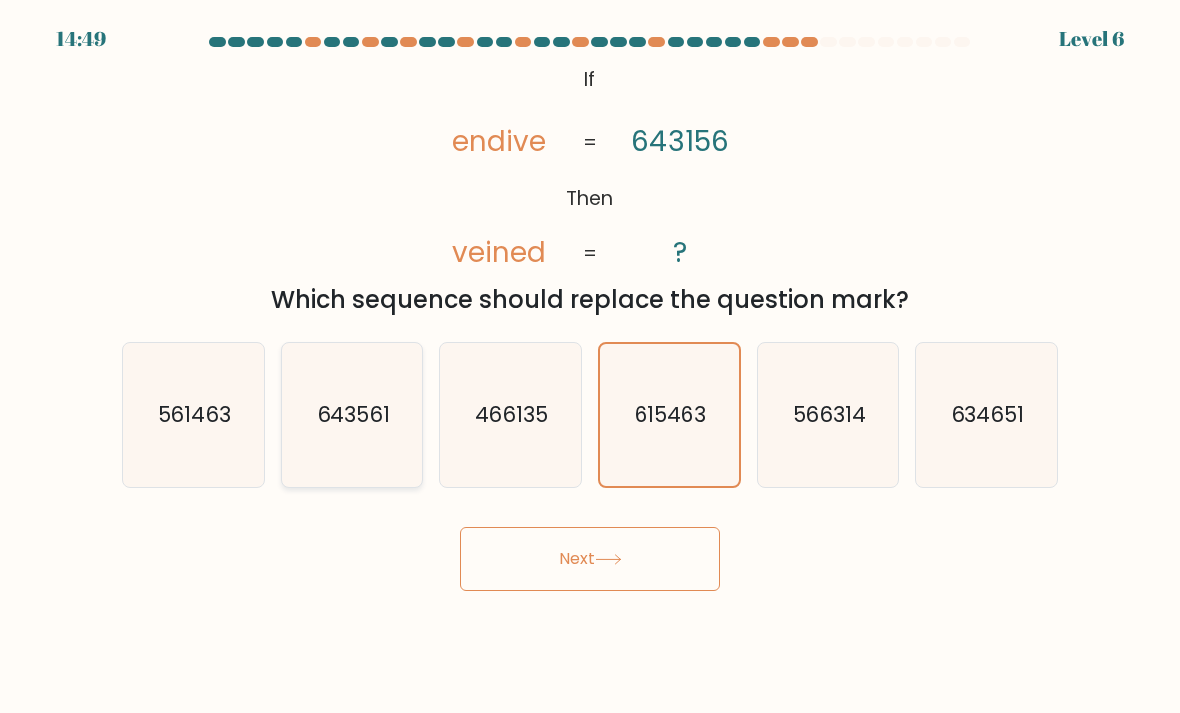 click on "643561" 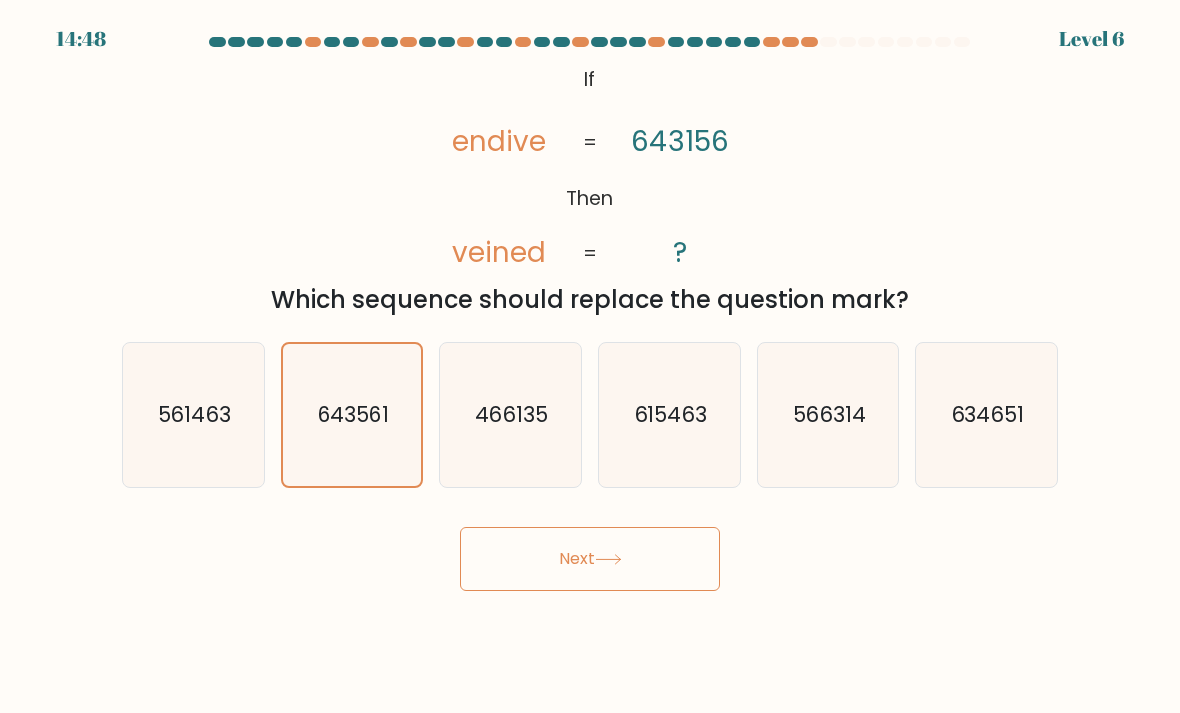 click on "Next" at bounding box center (590, 559) 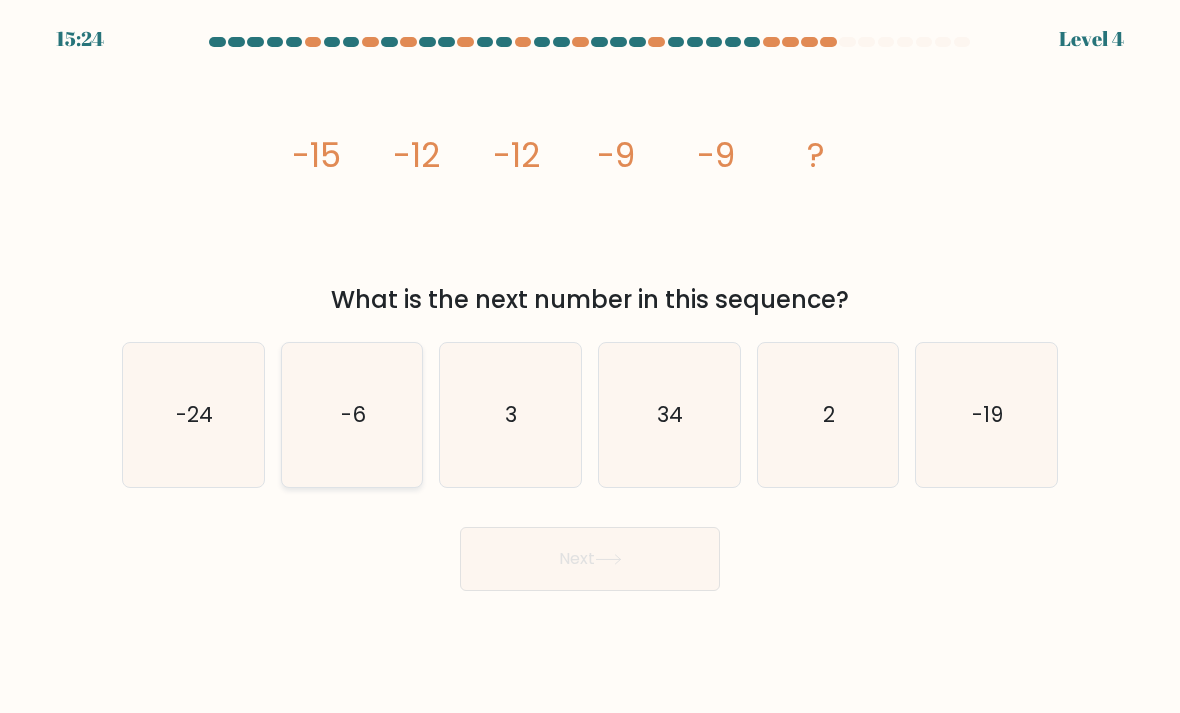 click on "-6" 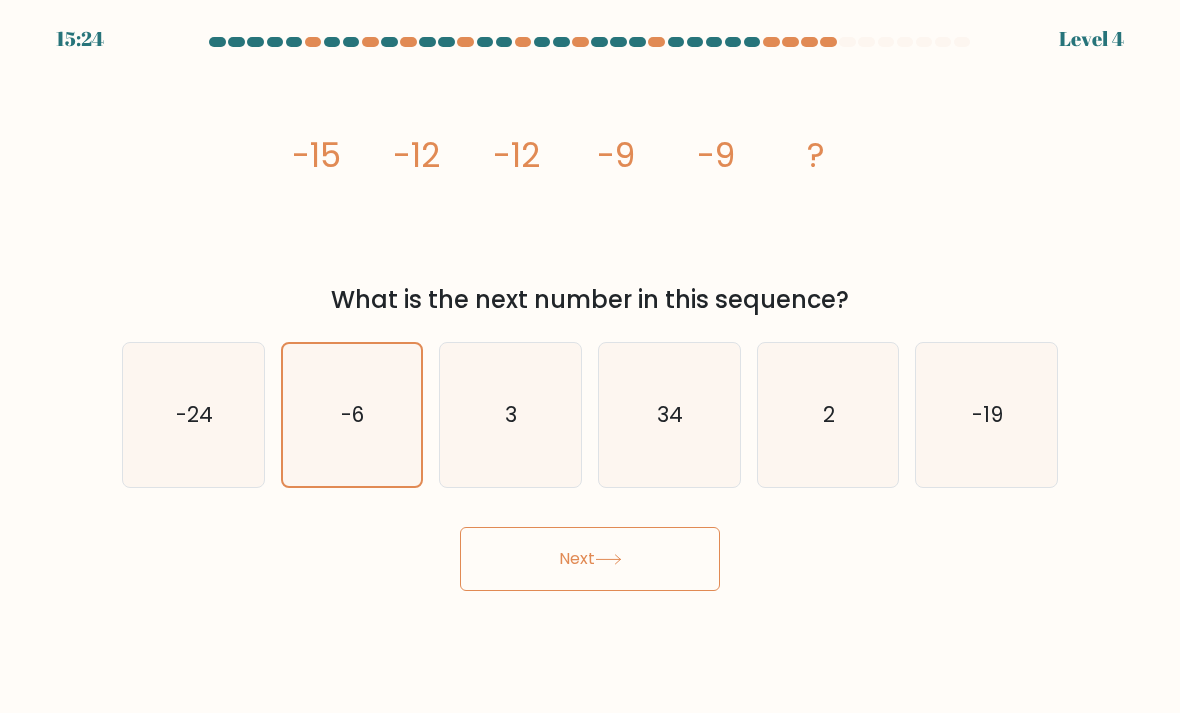 click on "Next" at bounding box center [590, 559] 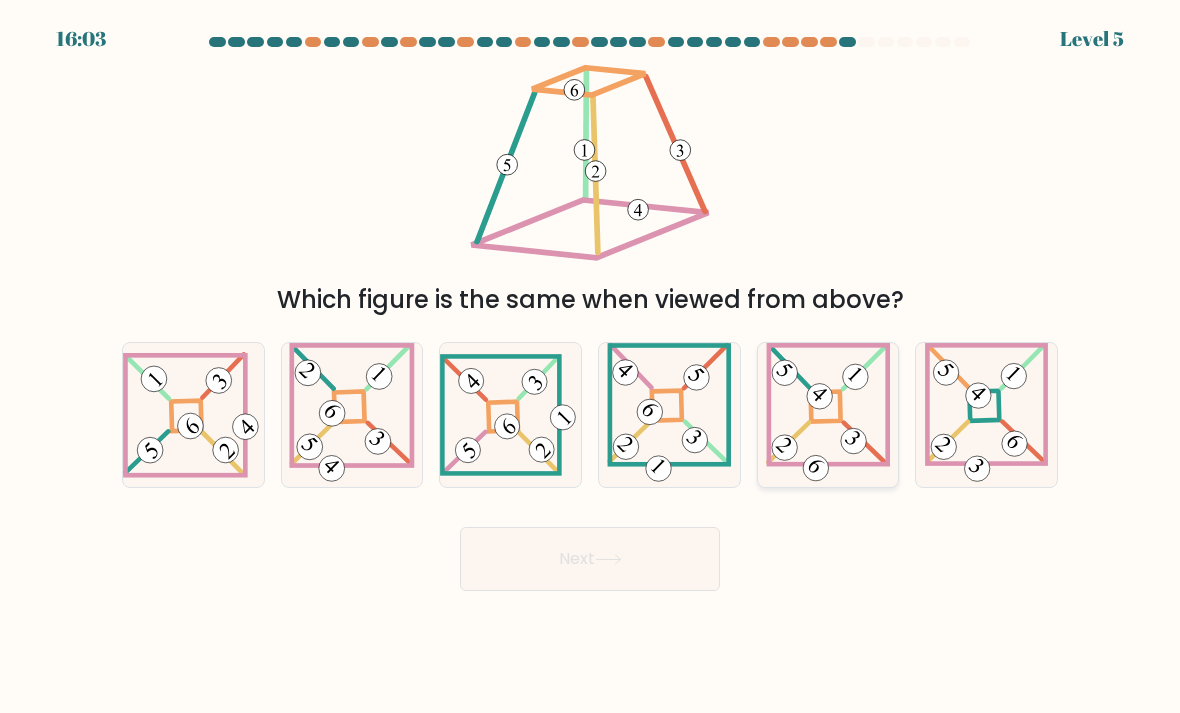click 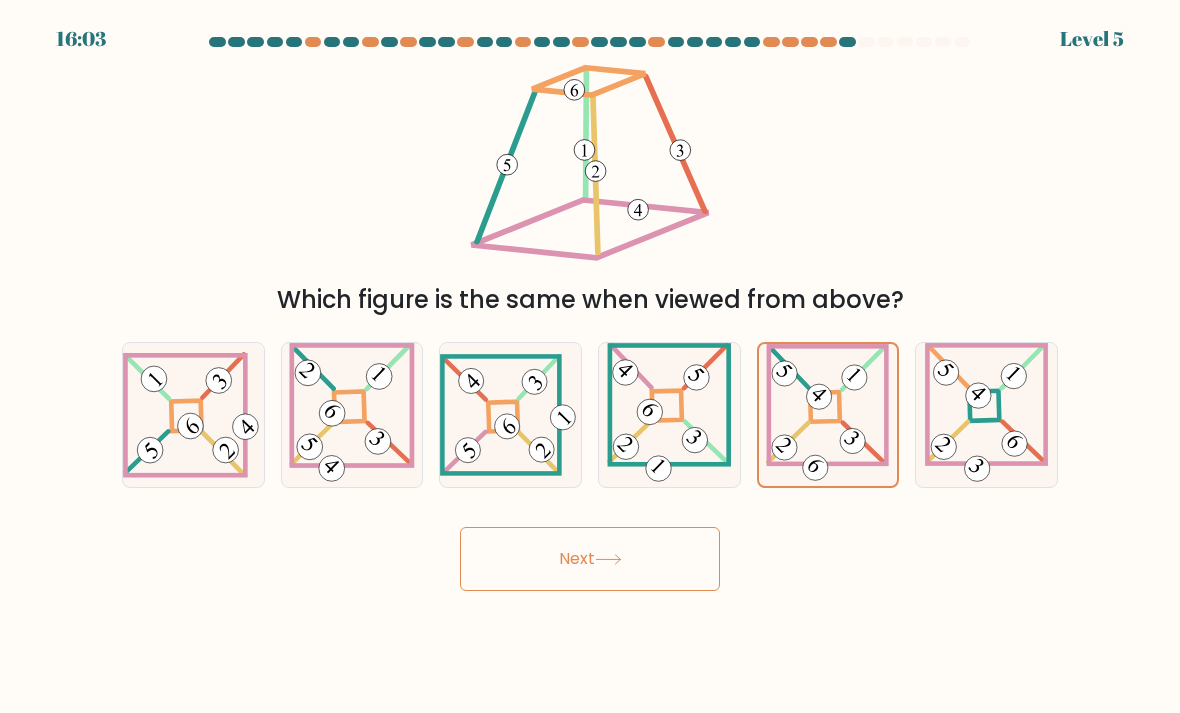 click on "Next" at bounding box center (590, 559) 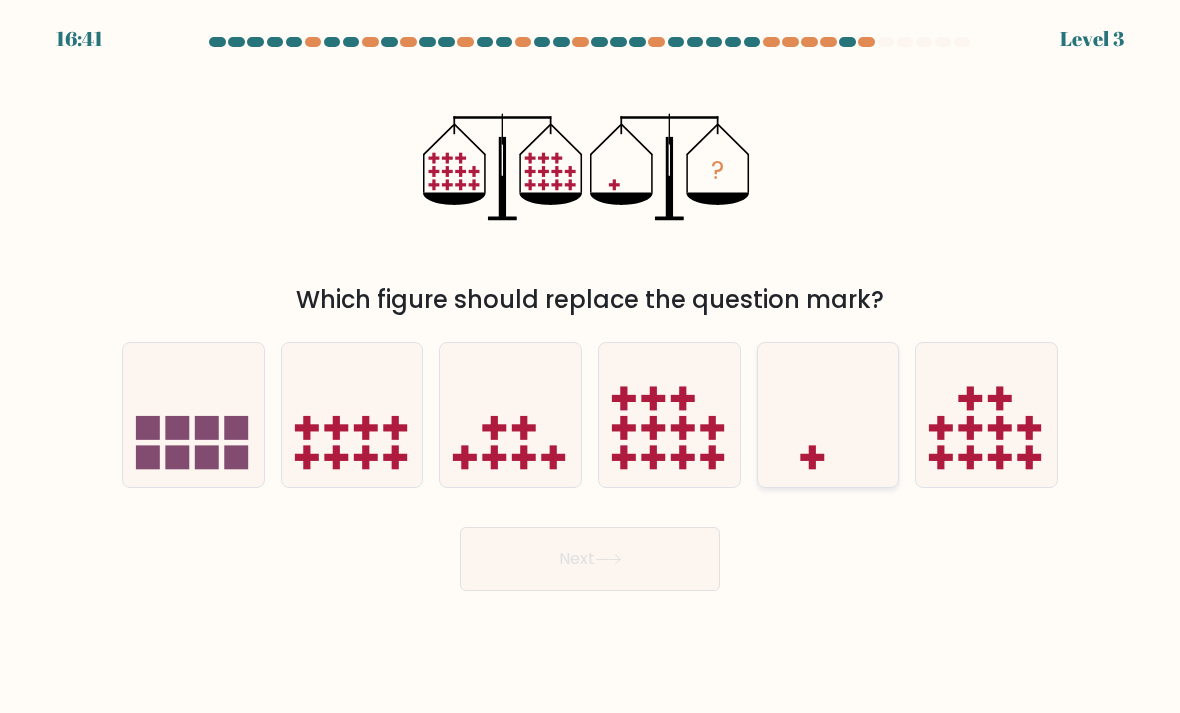 click 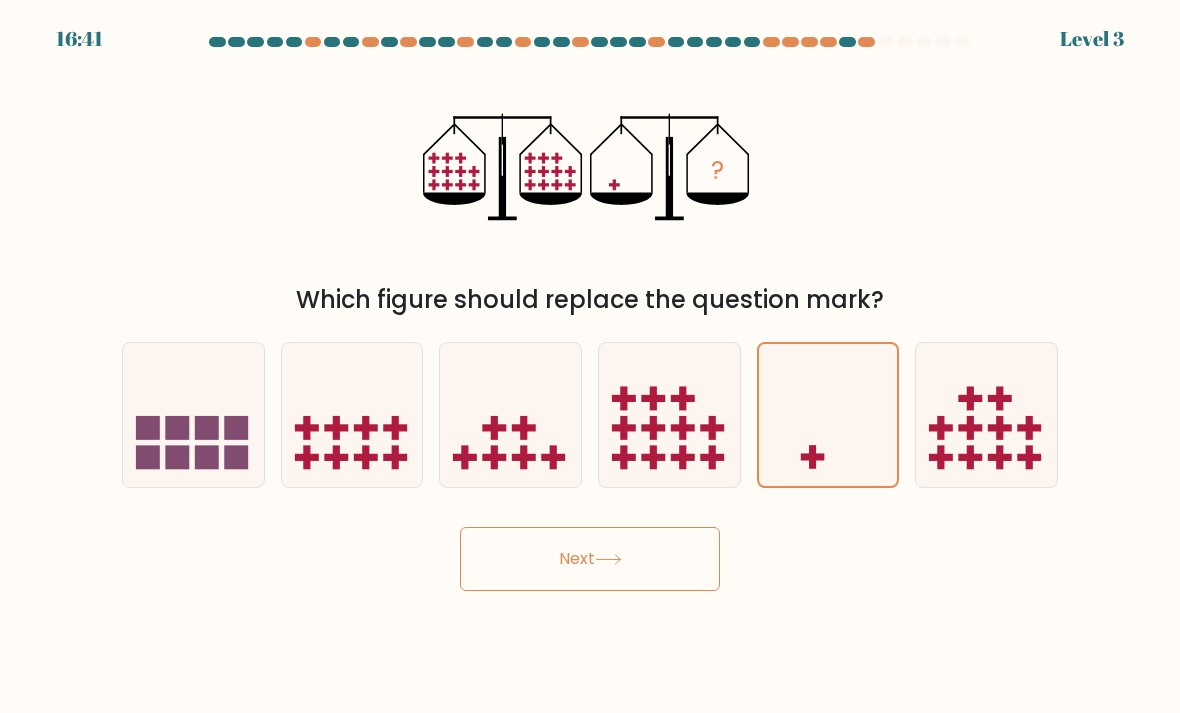click on "Next" at bounding box center (590, 559) 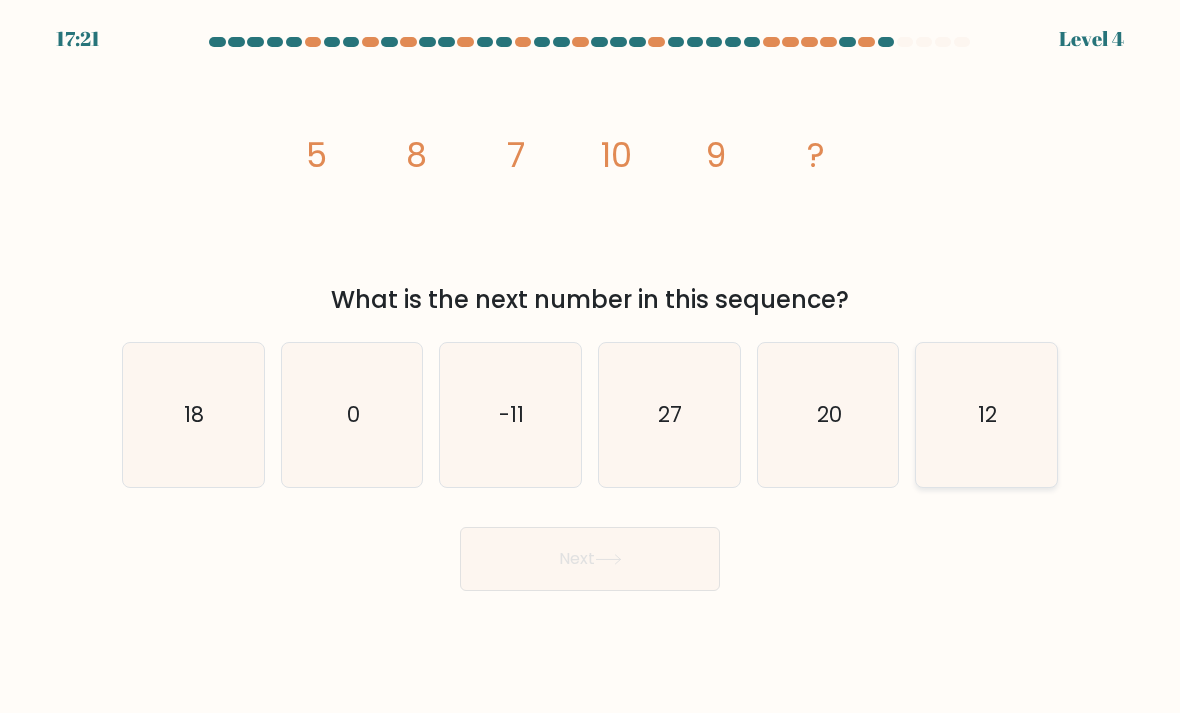 click on "12" 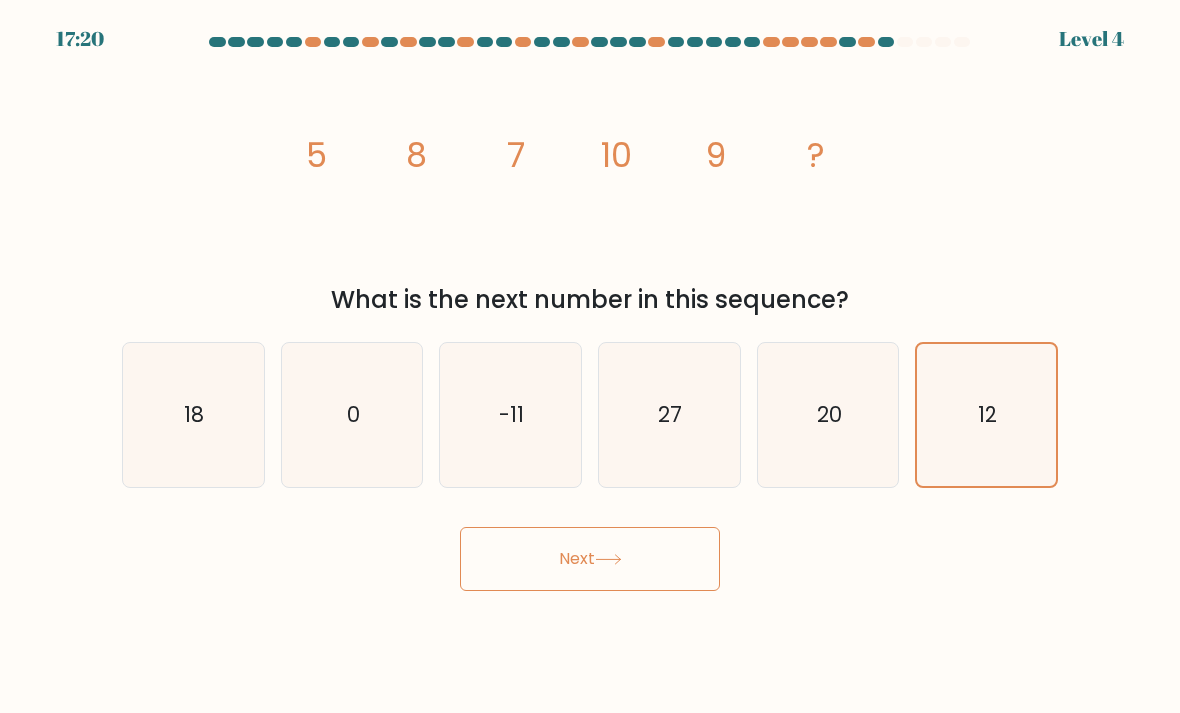 click on "Next" at bounding box center (590, 559) 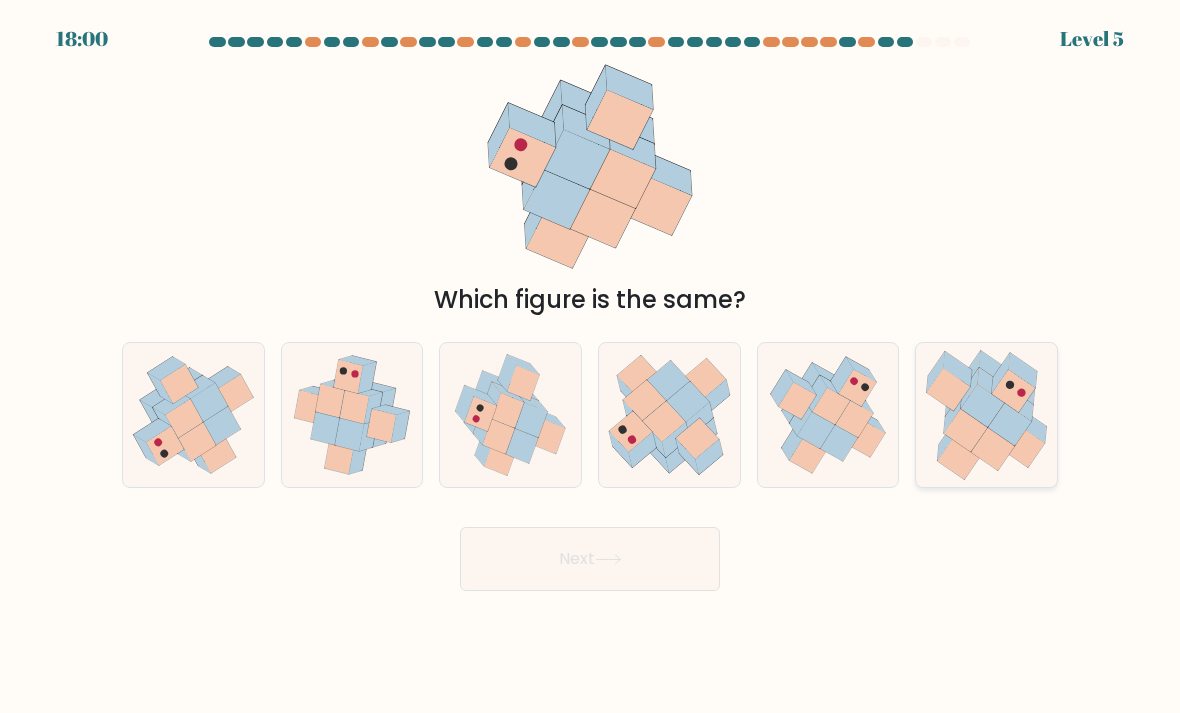 click 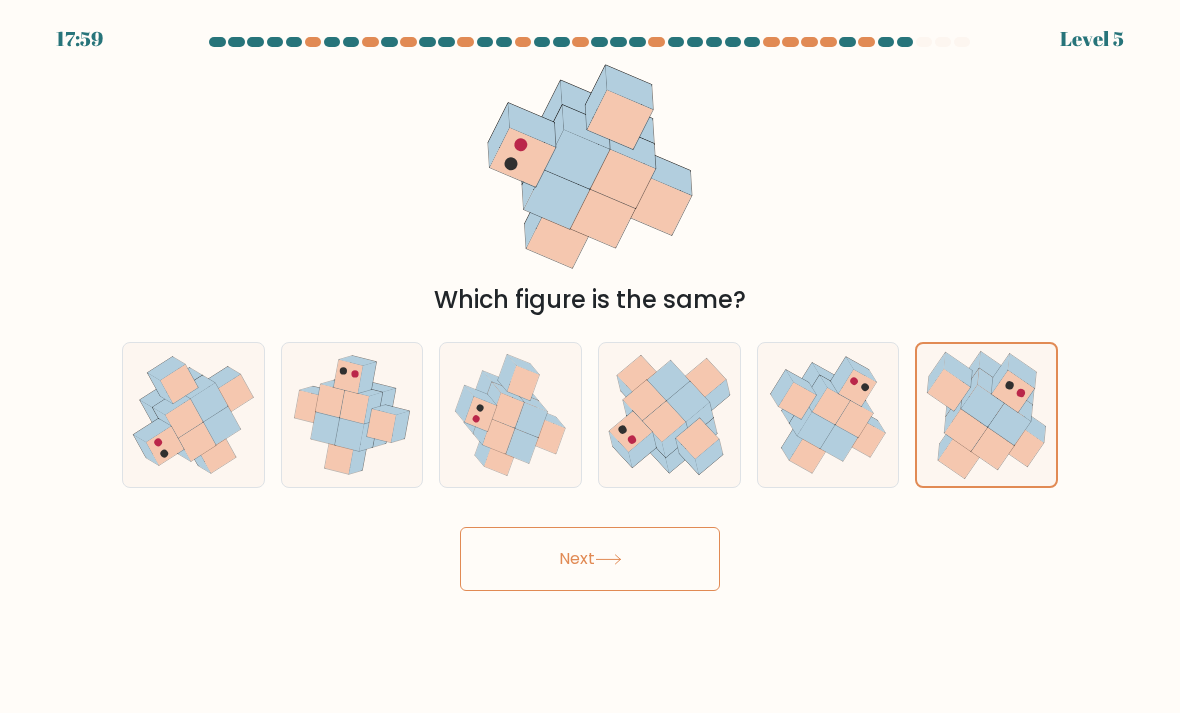 click 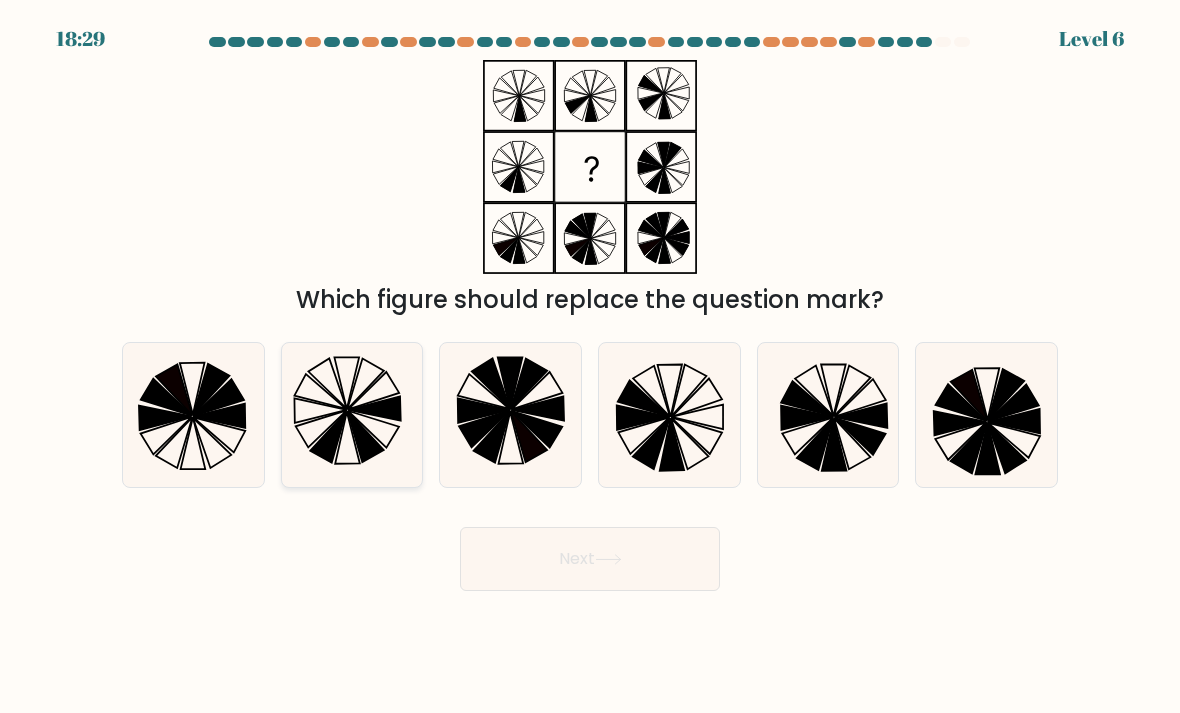 click 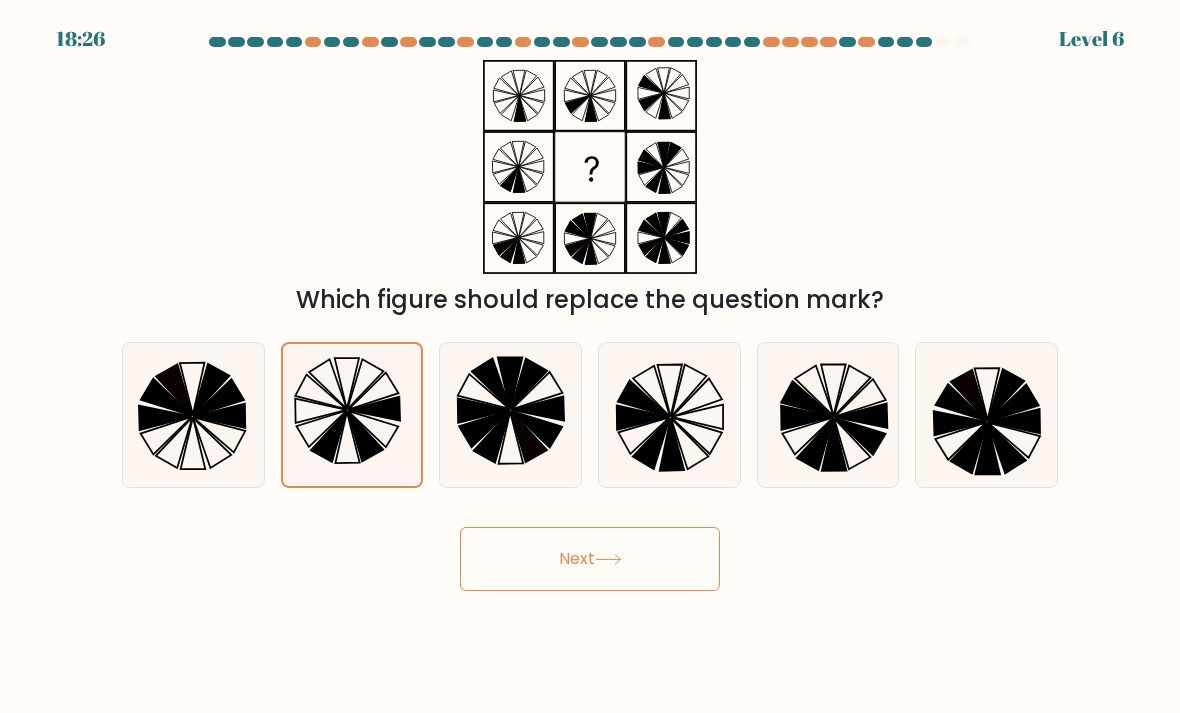 click on "Next" at bounding box center [590, 559] 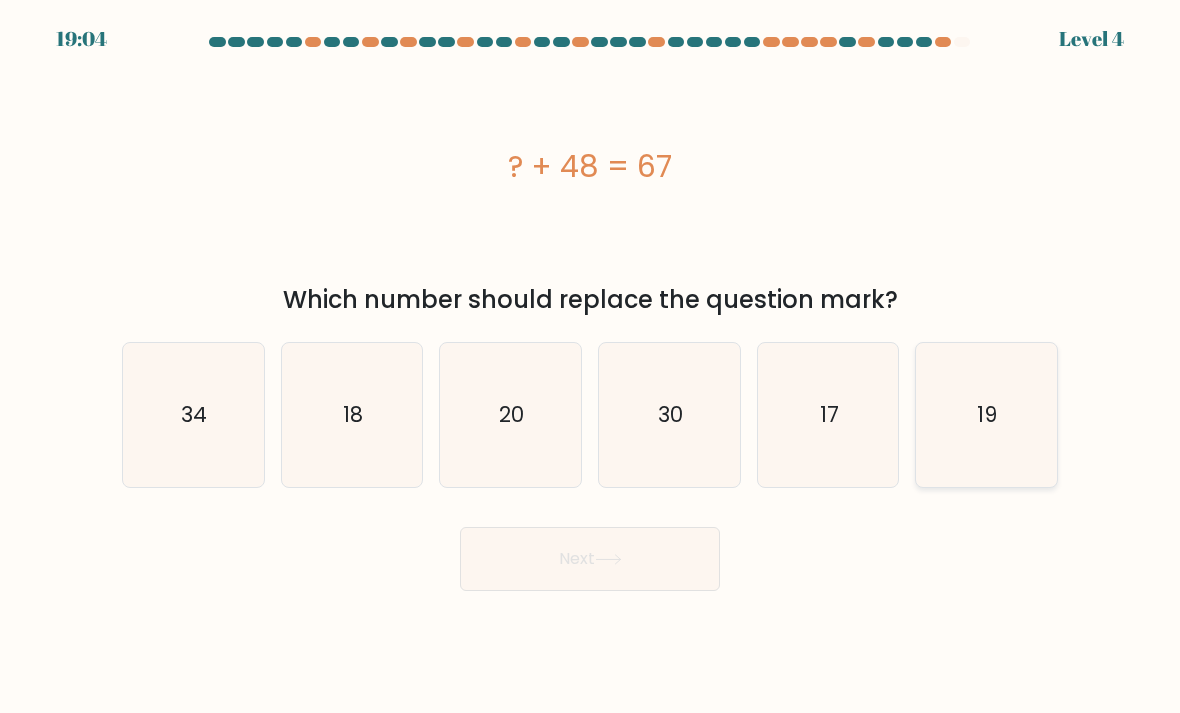 click on "19" 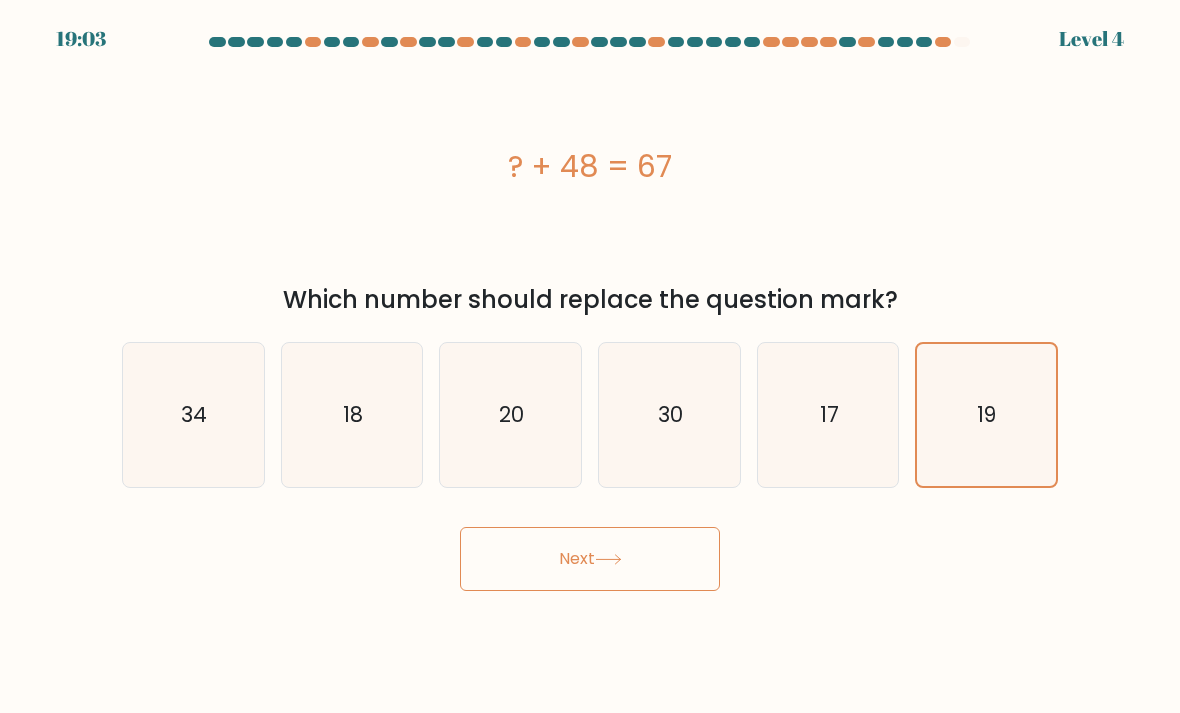 click on "Next" at bounding box center [590, 559] 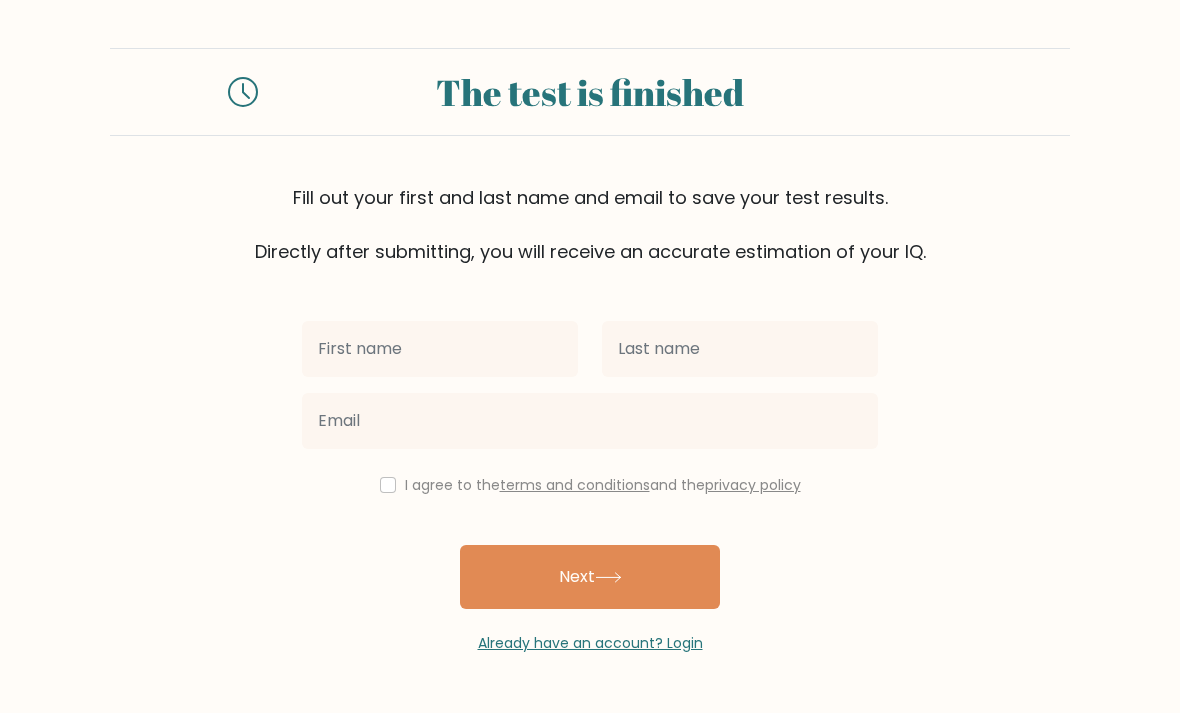 scroll, scrollTop: 0, scrollLeft: 0, axis: both 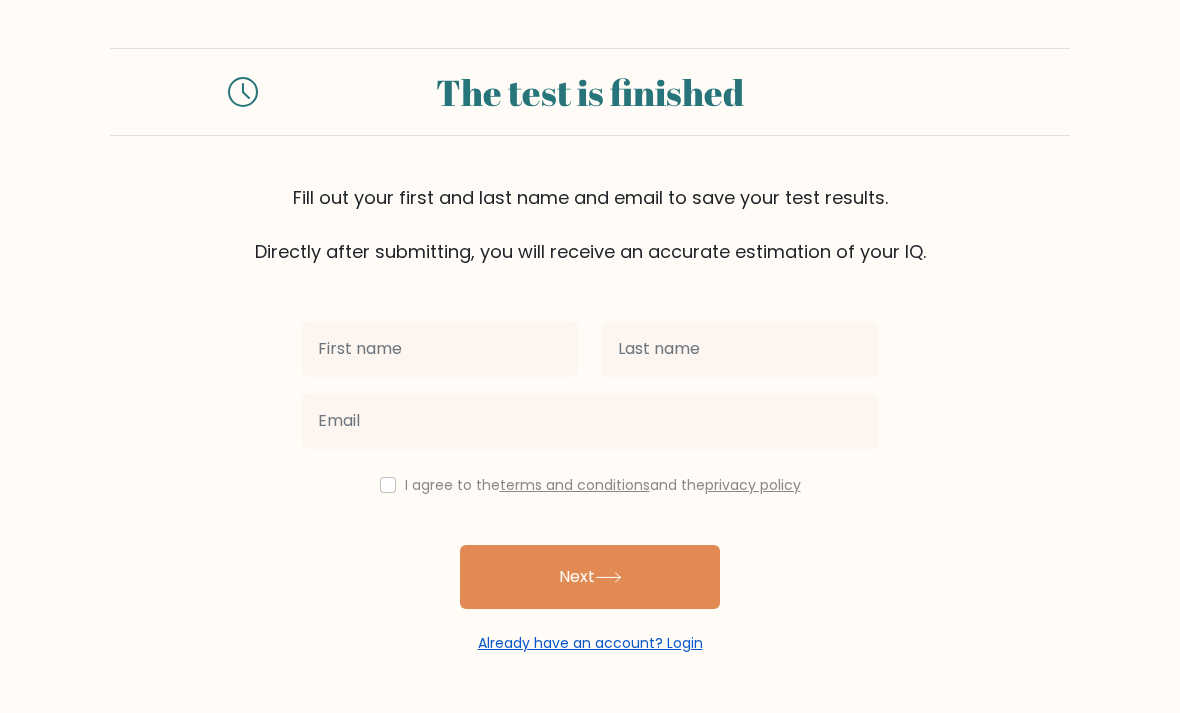 click on "Already have an account? Login" at bounding box center (590, 643) 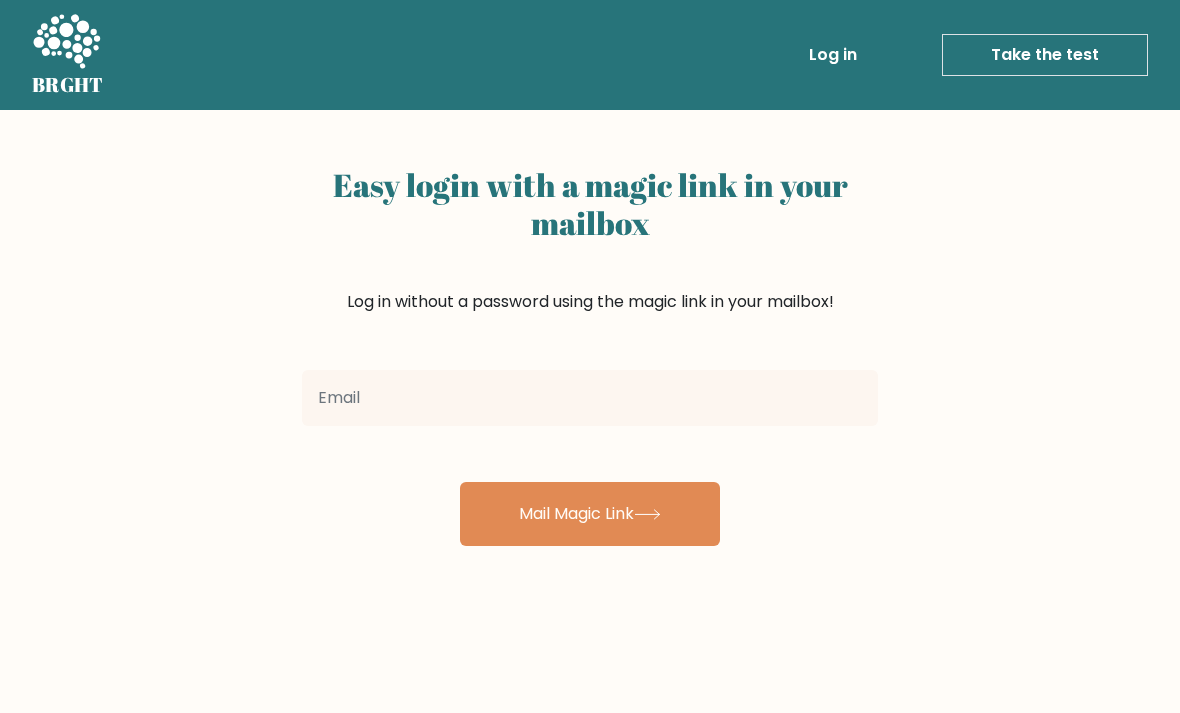 scroll, scrollTop: 0, scrollLeft: 0, axis: both 